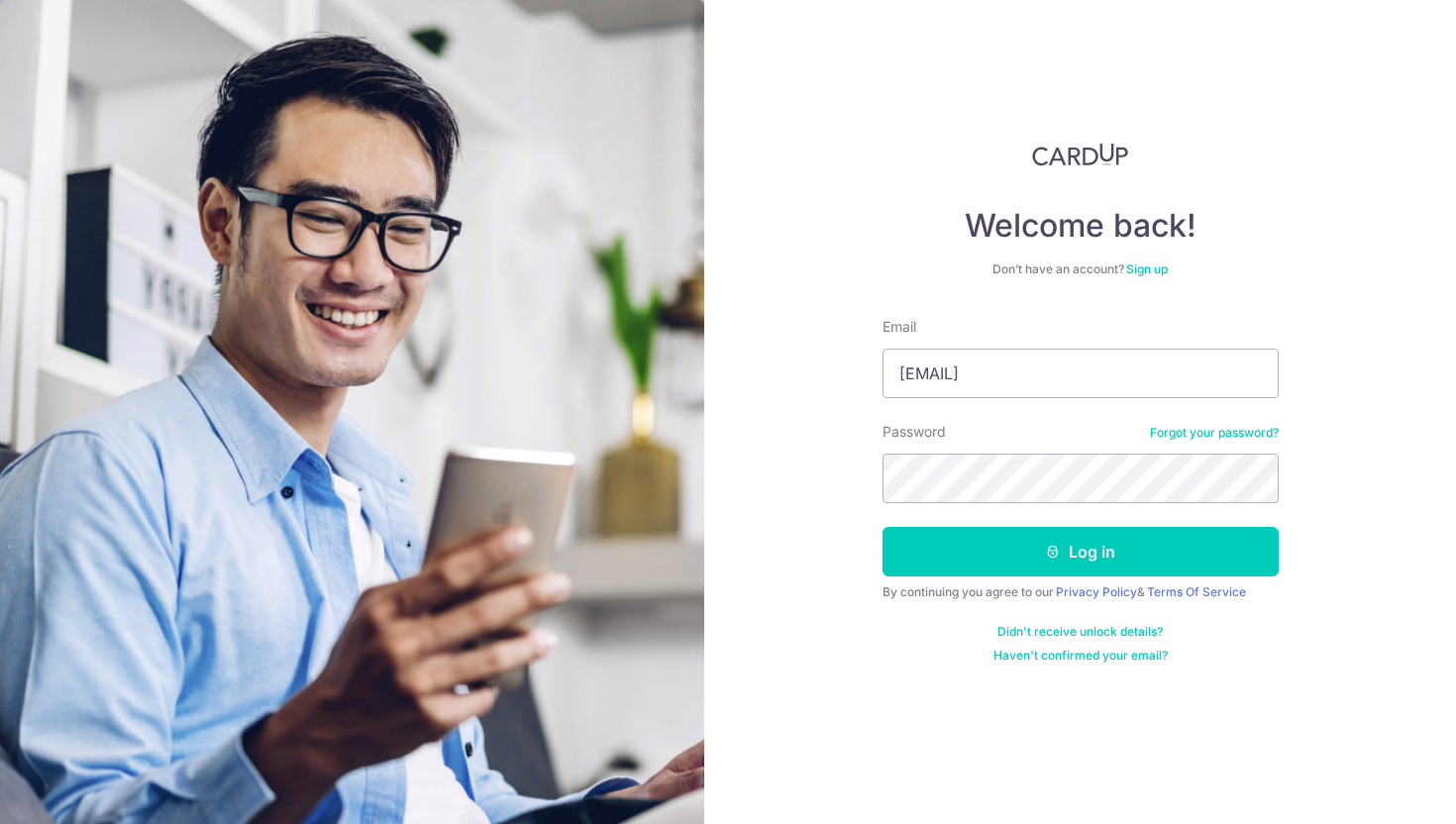 scroll, scrollTop: 0, scrollLeft: 0, axis: both 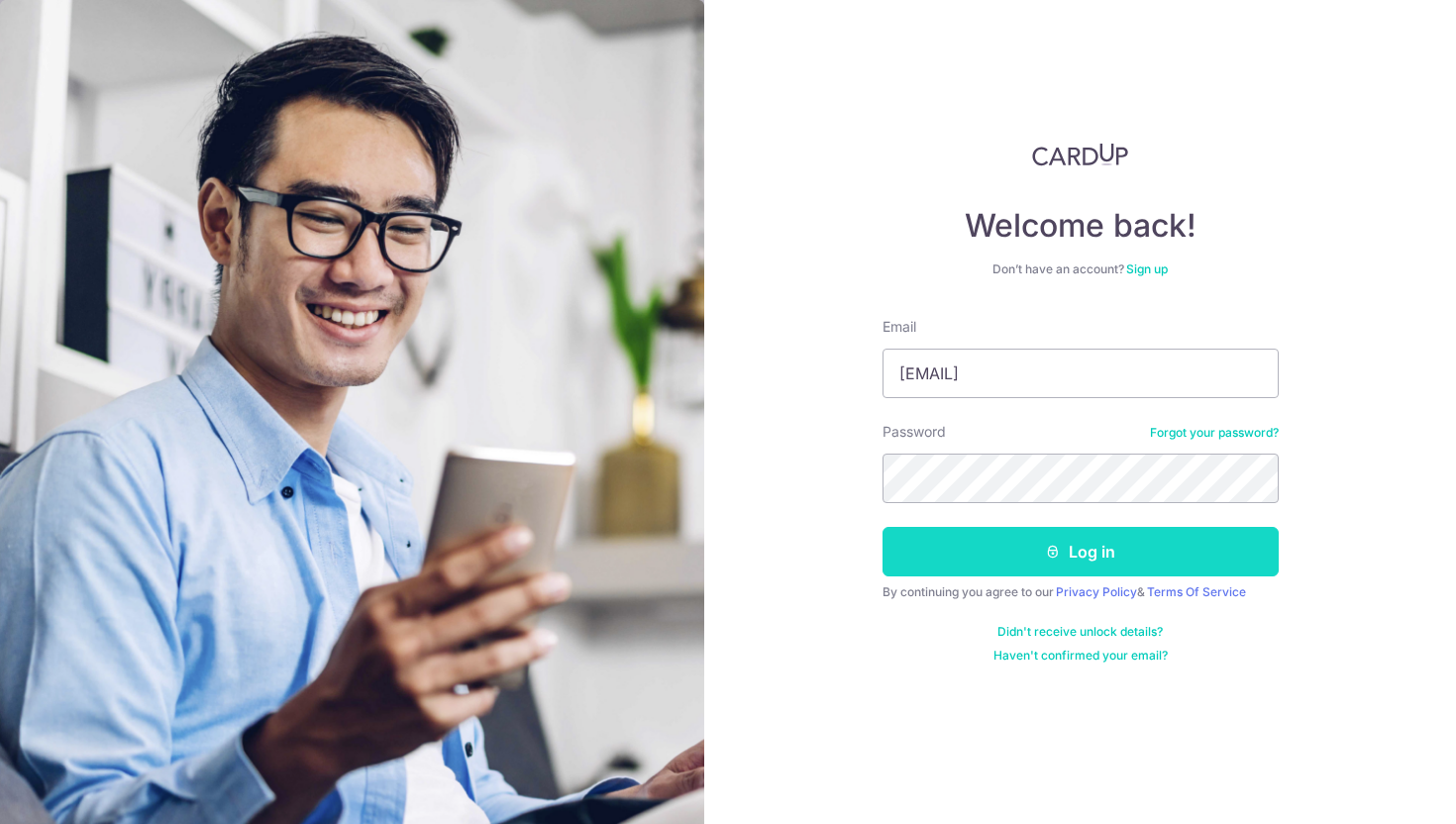 click on "Log in" at bounding box center (1081, 552) 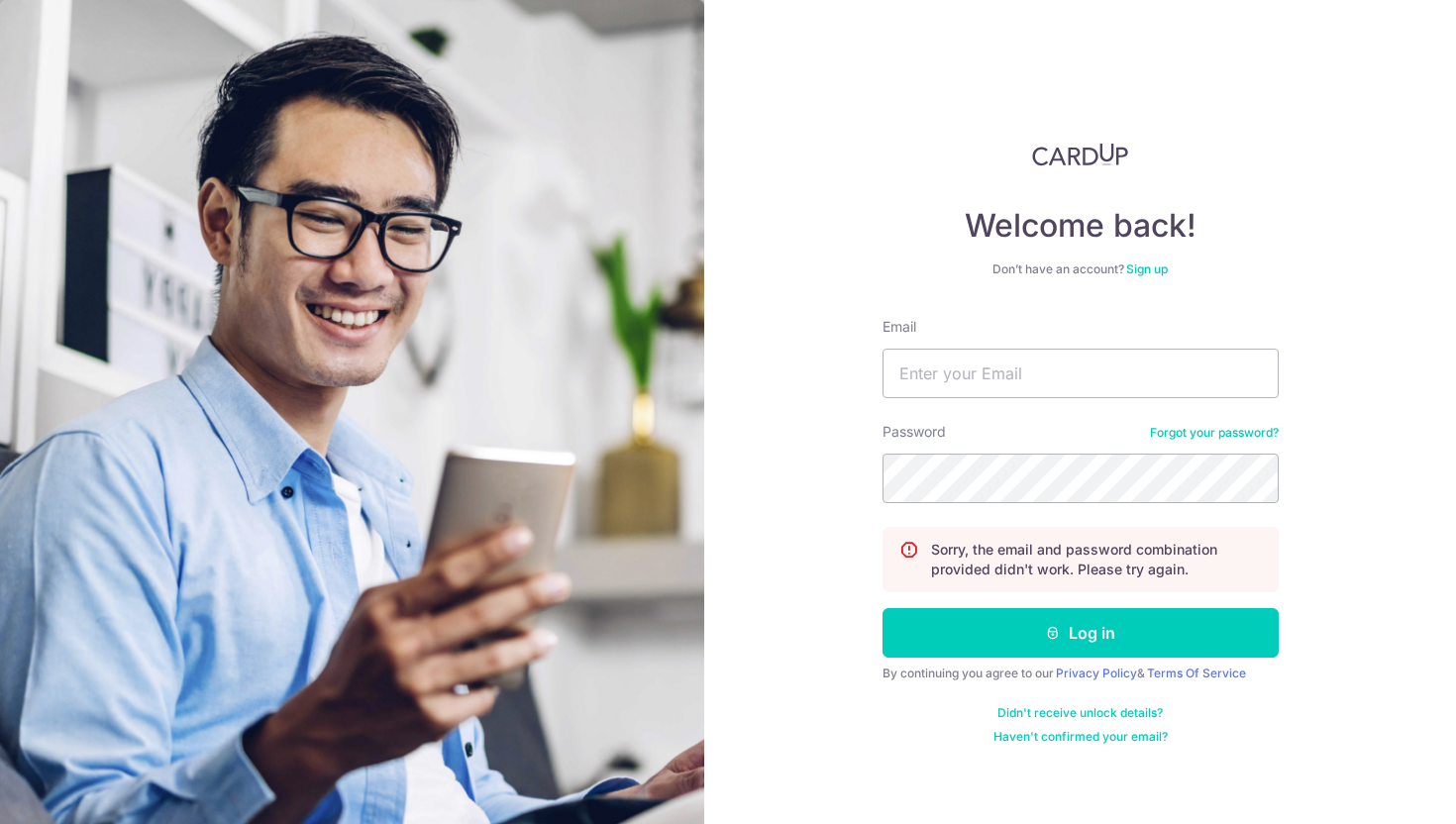 scroll, scrollTop: 0, scrollLeft: 0, axis: both 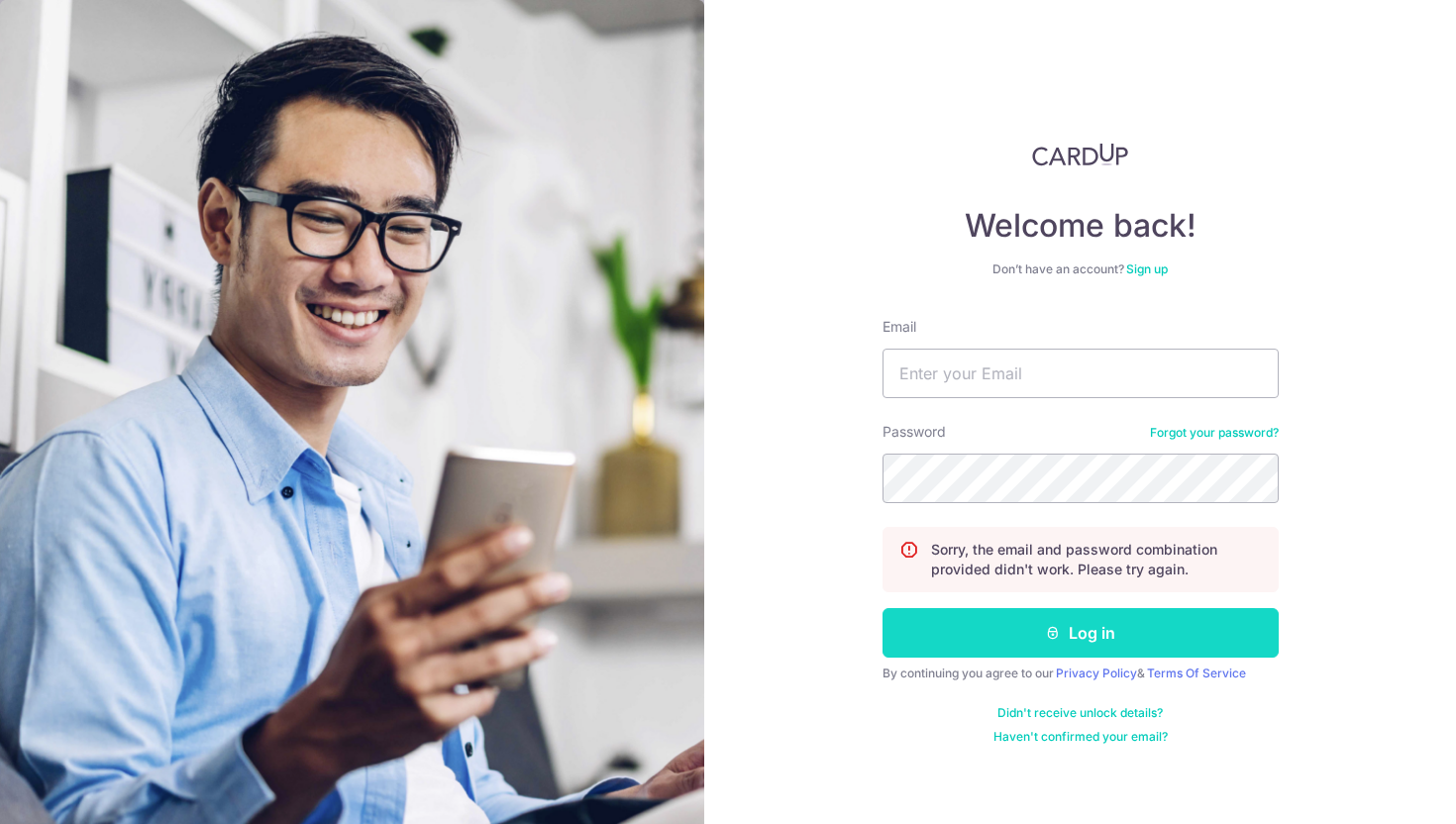 click on "Log in" at bounding box center [1081, 633] 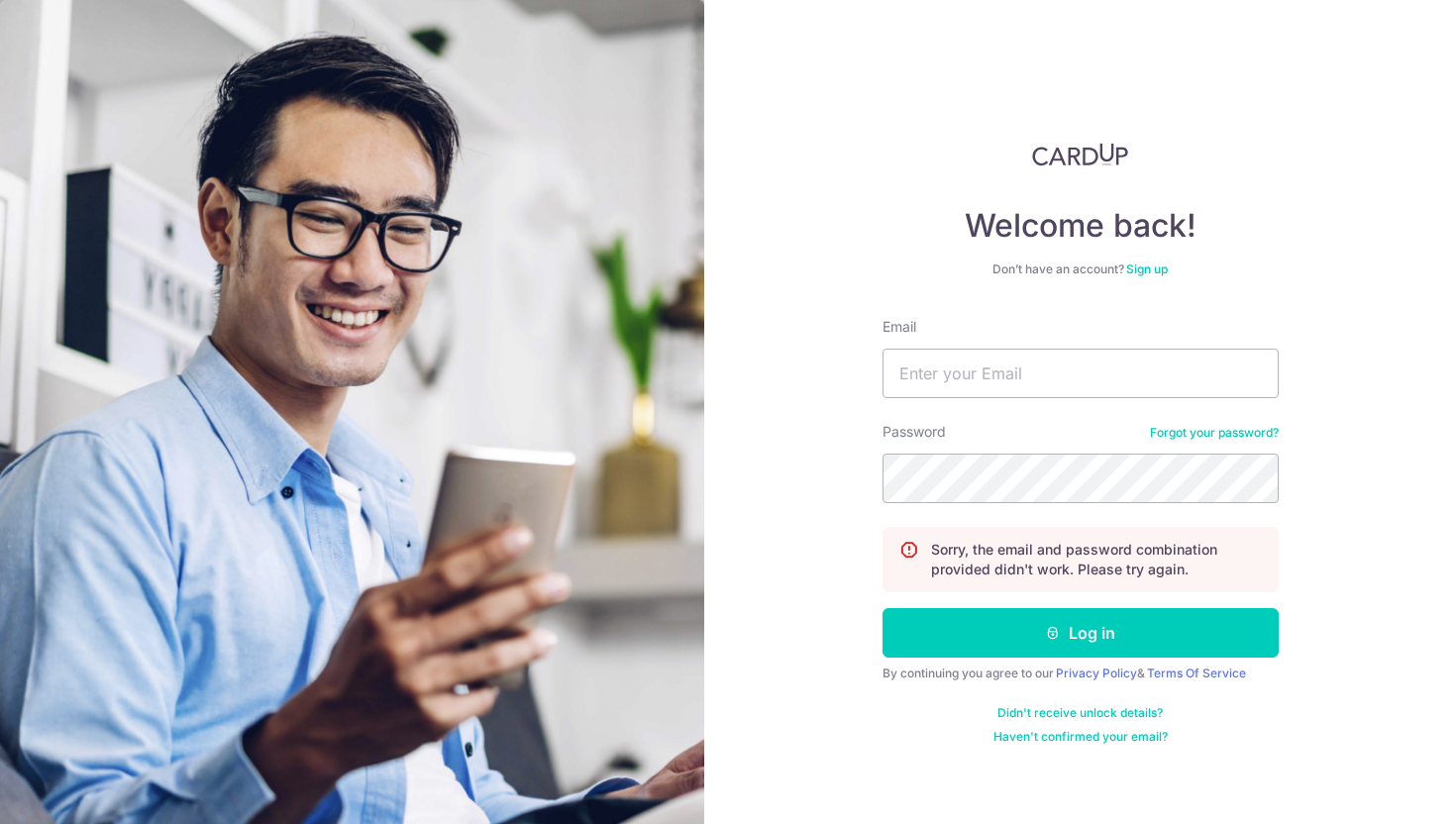 scroll, scrollTop: 0, scrollLeft: 0, axis: both 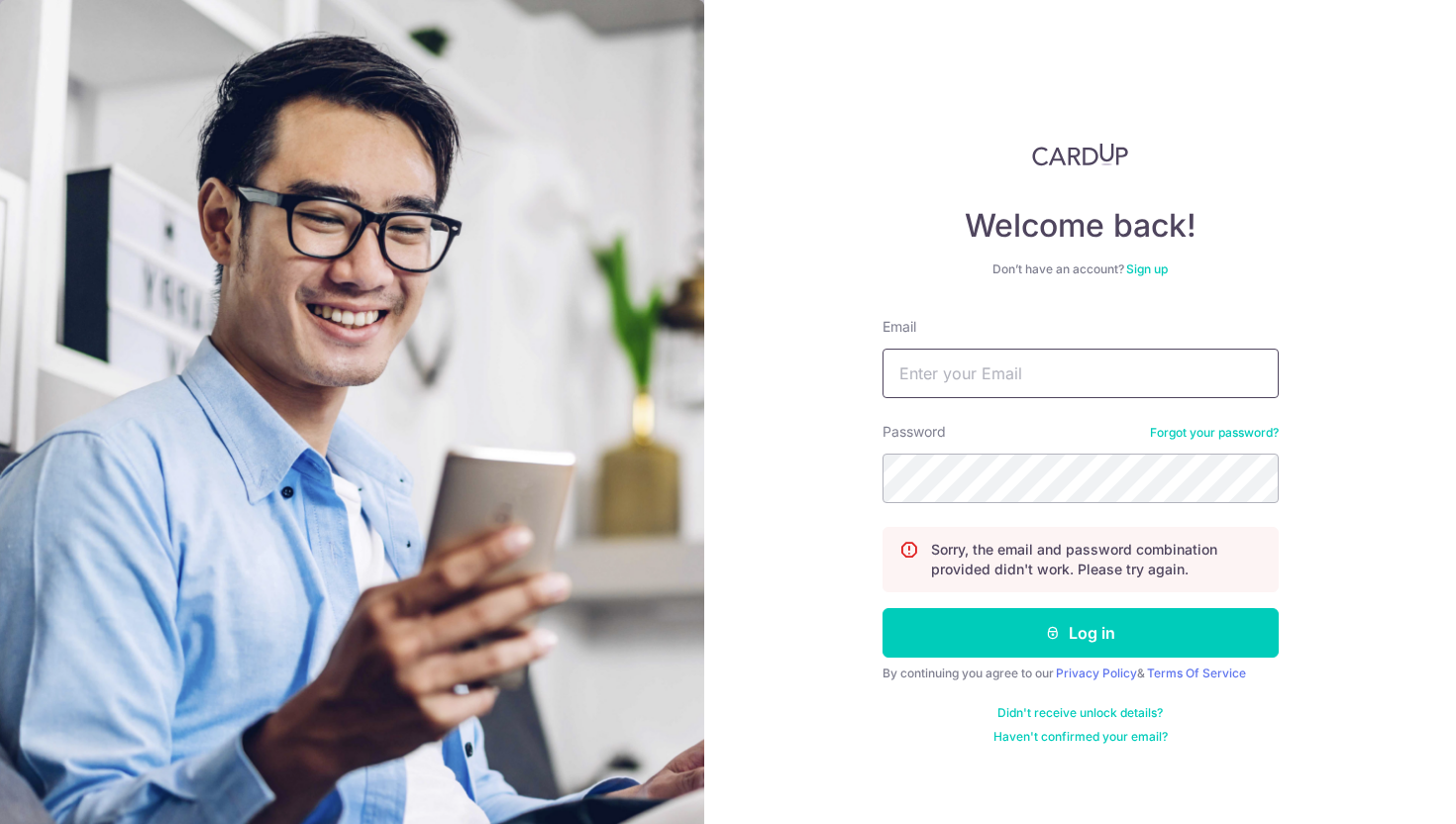 click on "Email" at bounding box center [1081, 373] 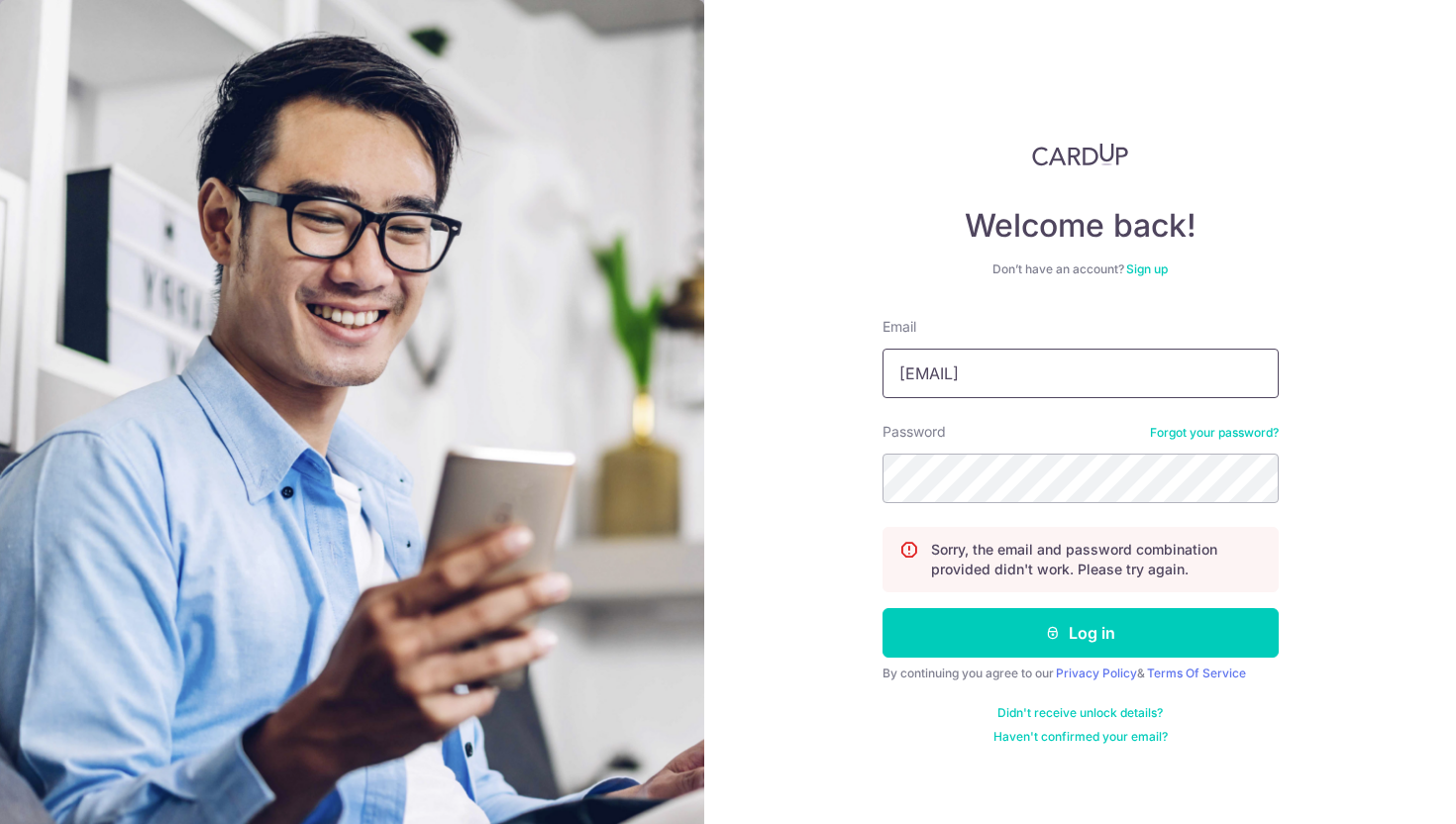 type on "[EMAIL]" 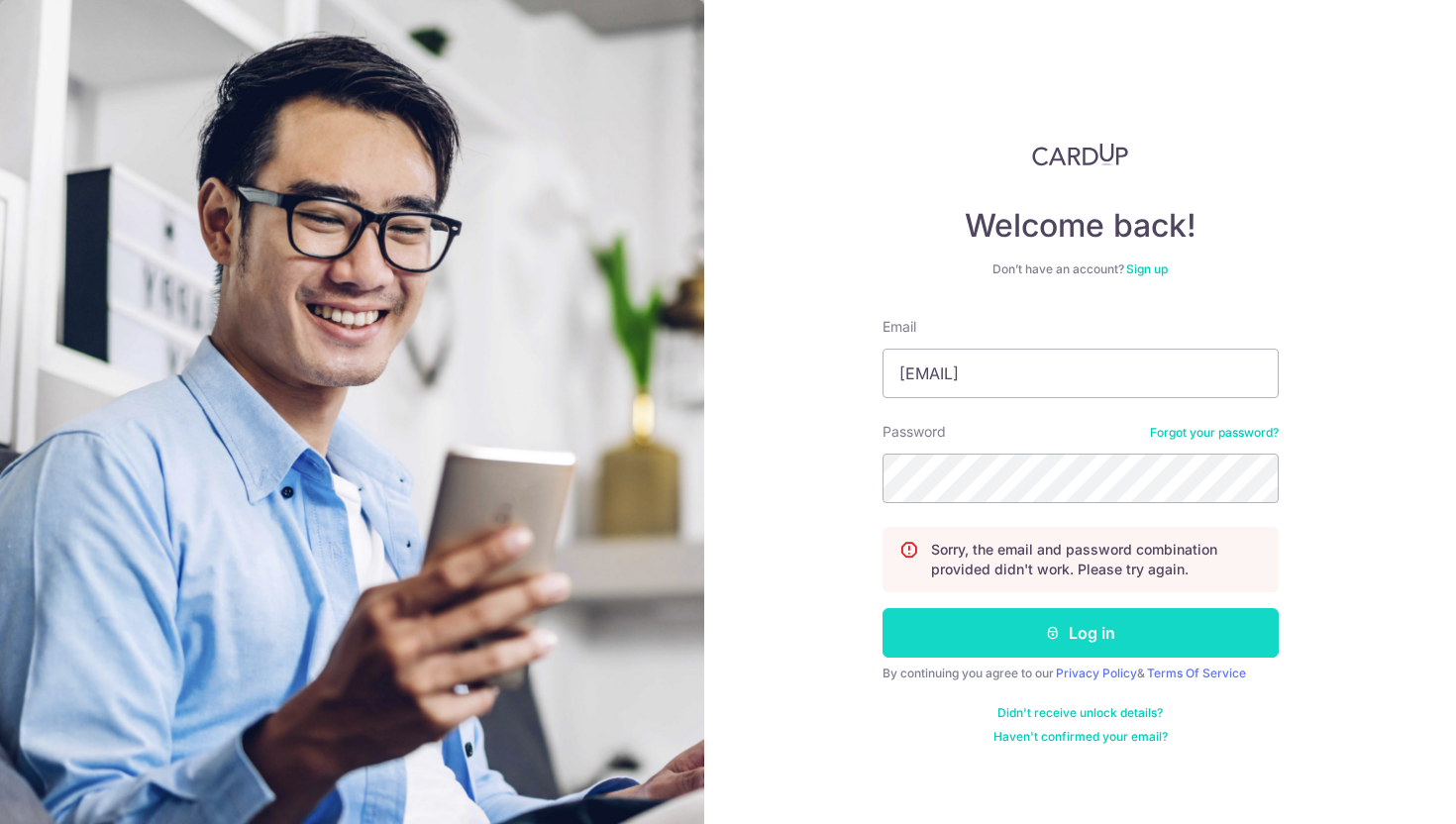 click on "Log in" at bounding box center [1081, 633] 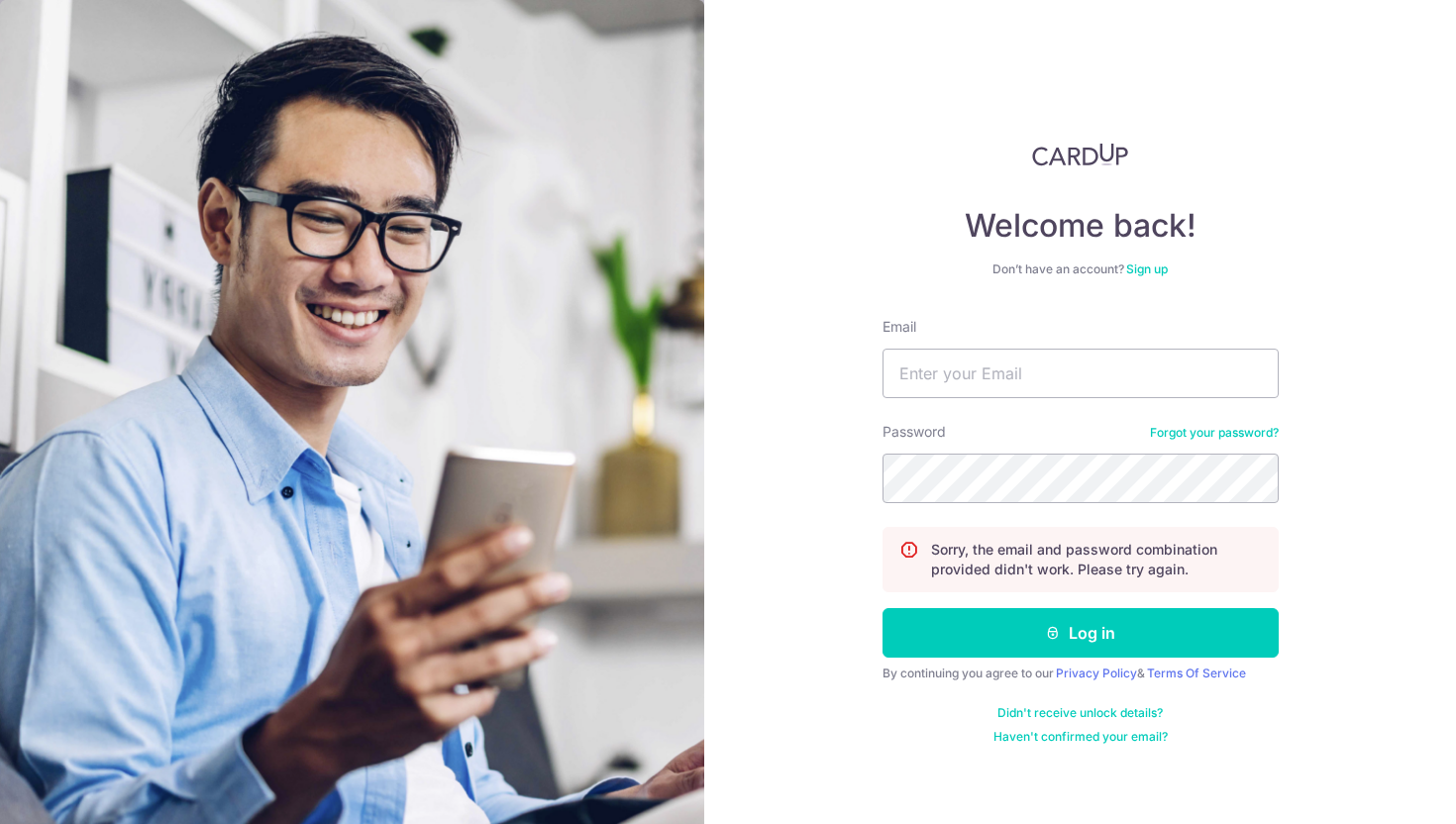 scroll, scrollTop: 0, scrollLeft: 0, axis: both 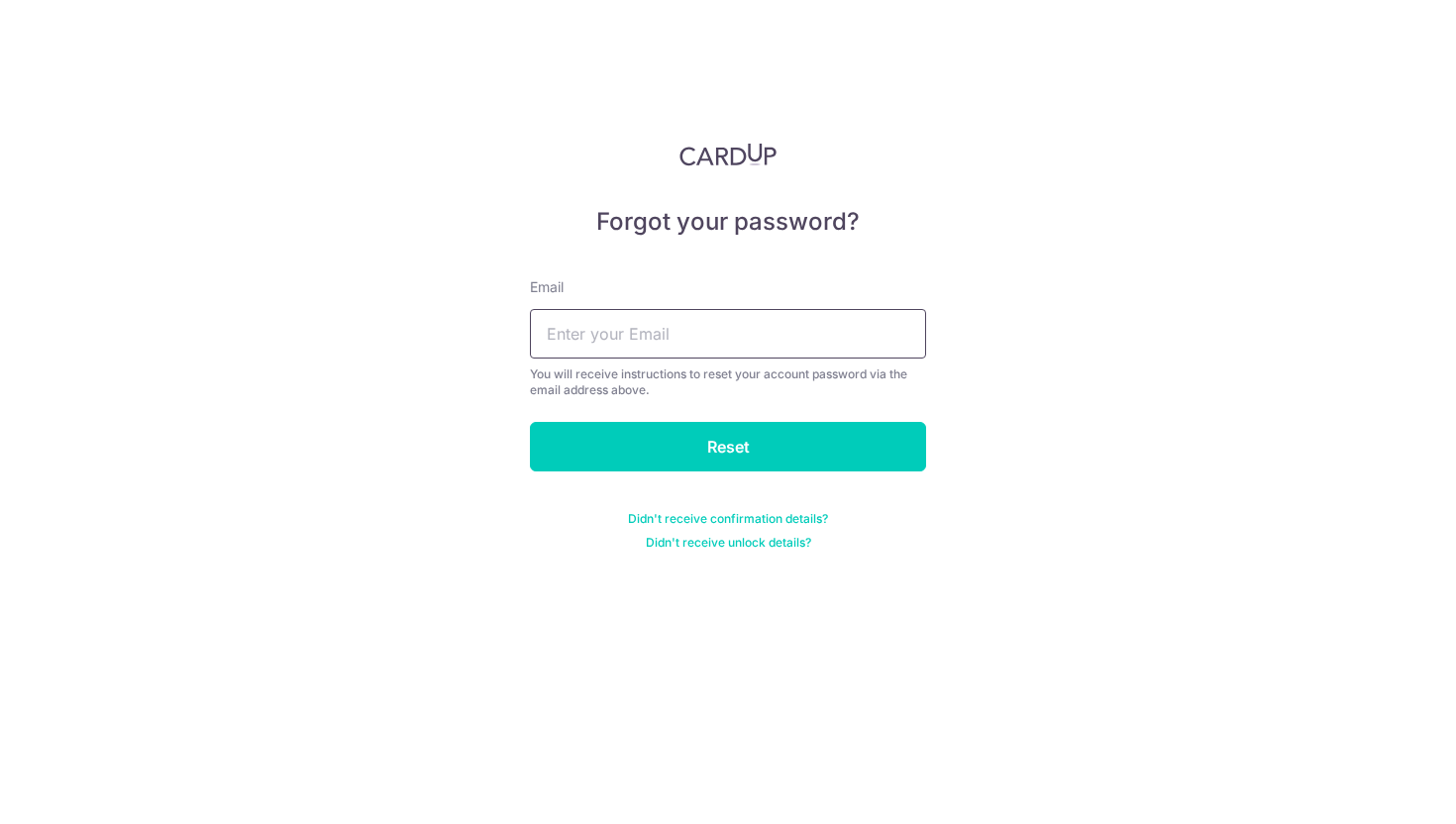 click at bounding box center (728, 334) 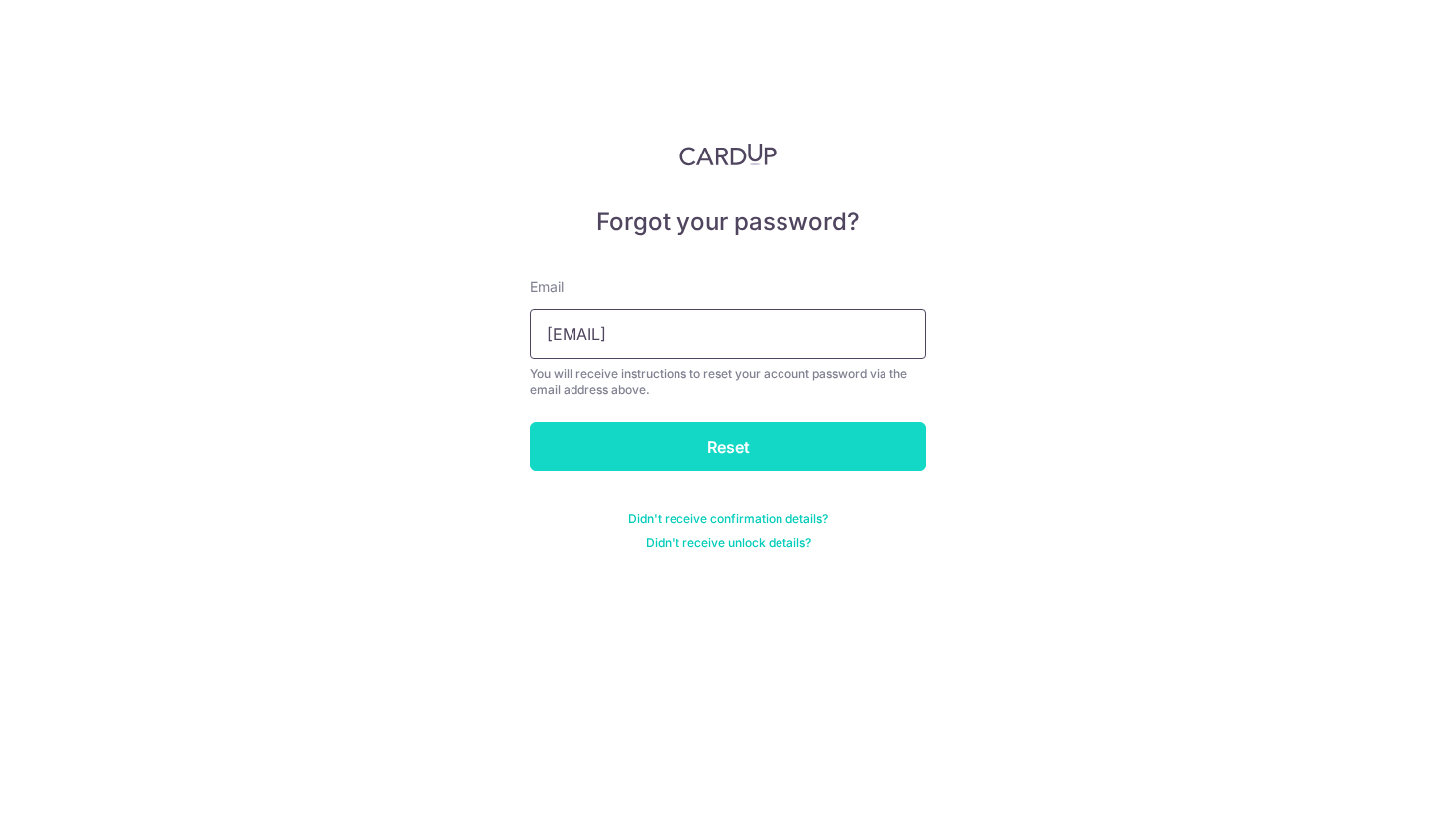 type on "[EMAIL]" 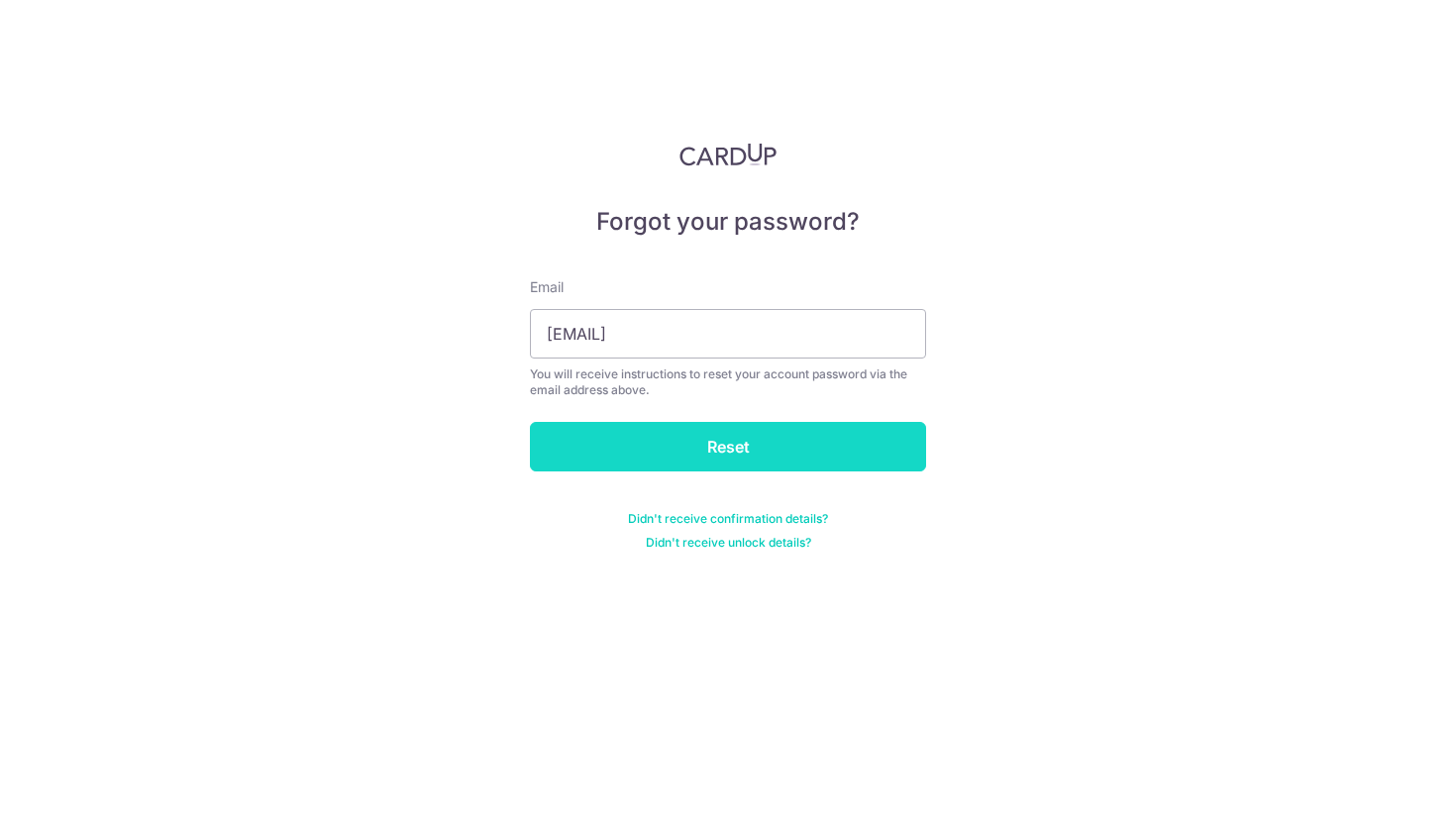 click on "Reset" at bounding box center [728, 447] 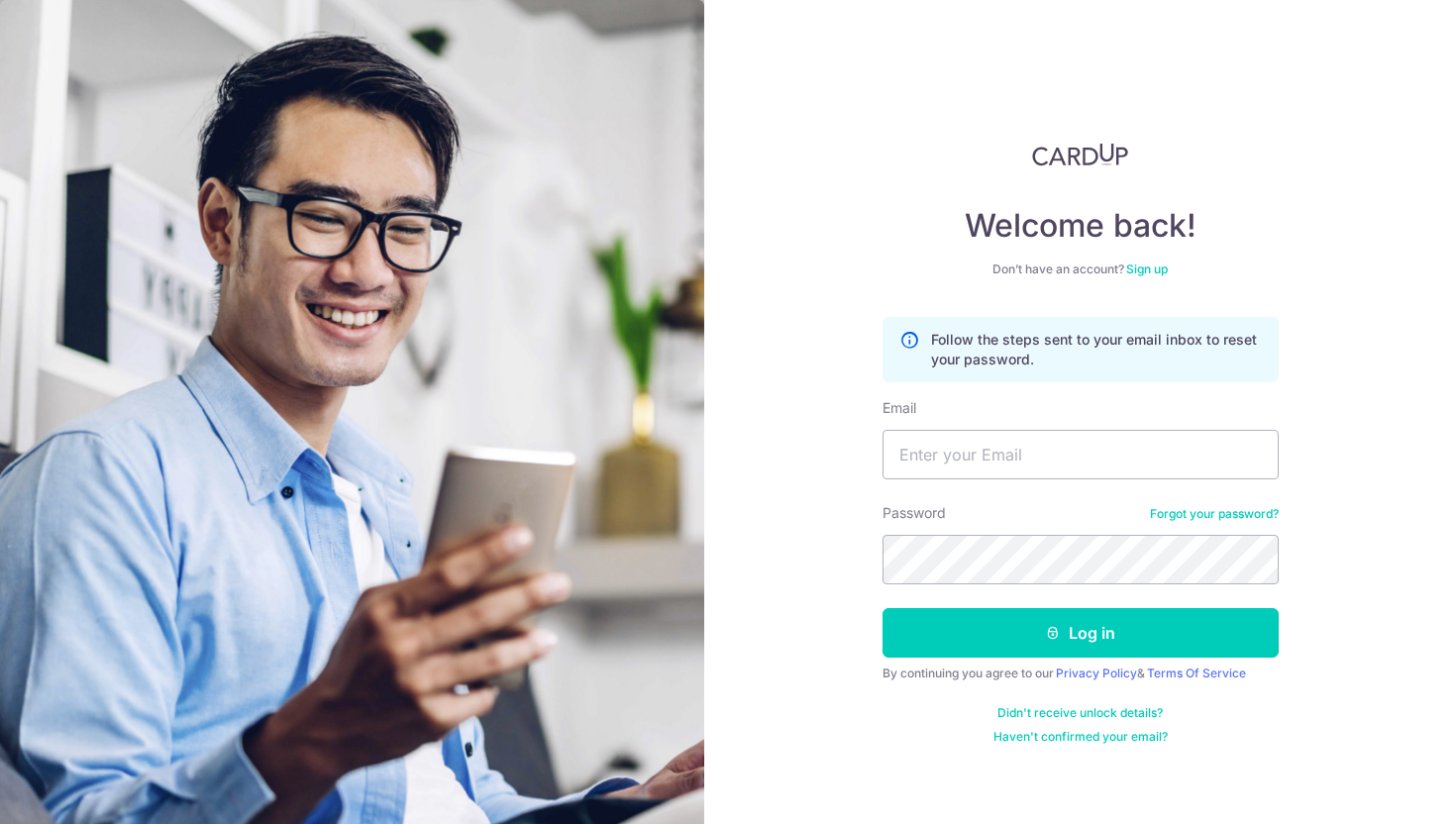 scroll, scrollTop: 0, scrollLeft: 0, axis: both 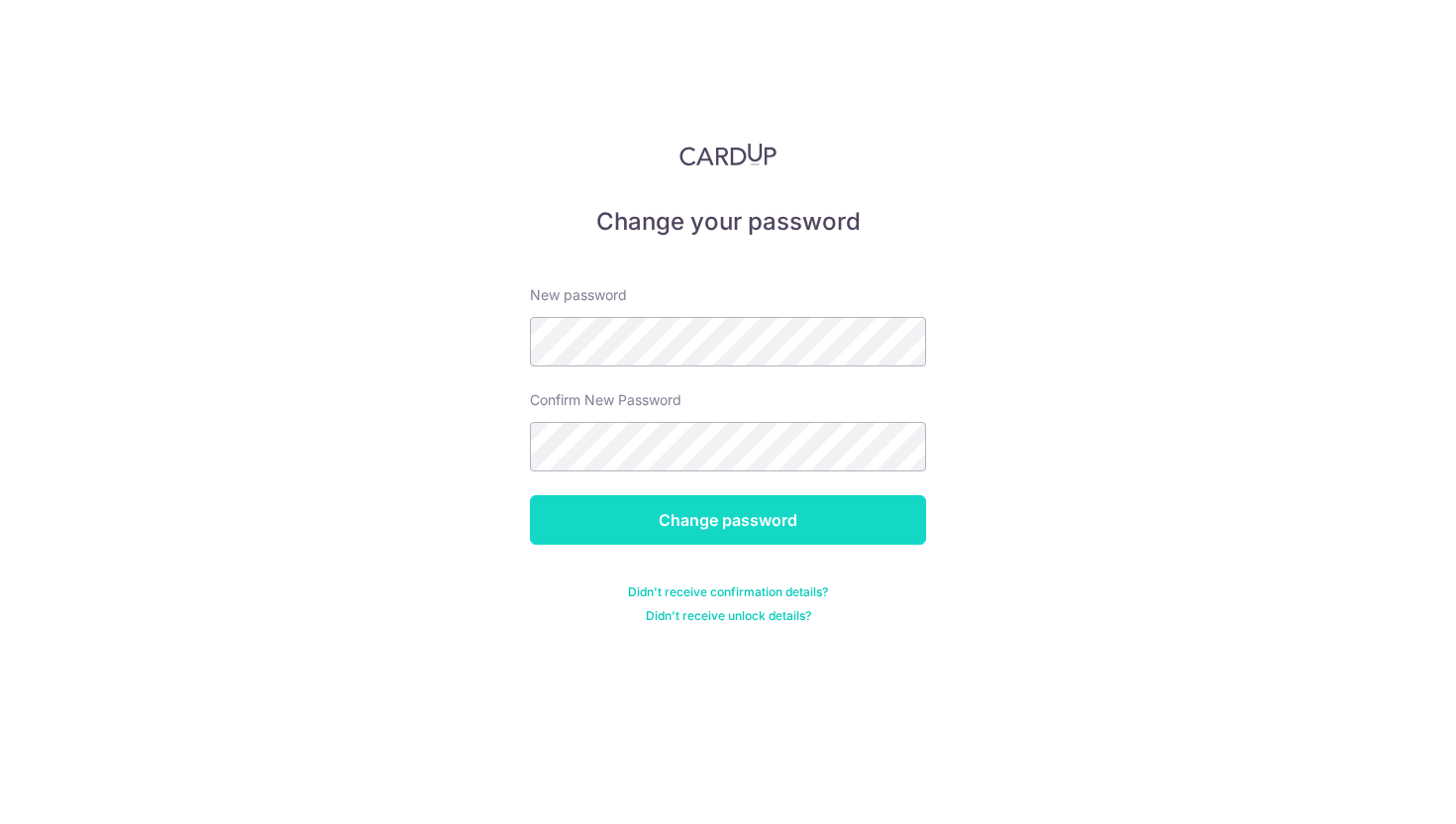 click on "Change password" at bounding box center [728, 520] 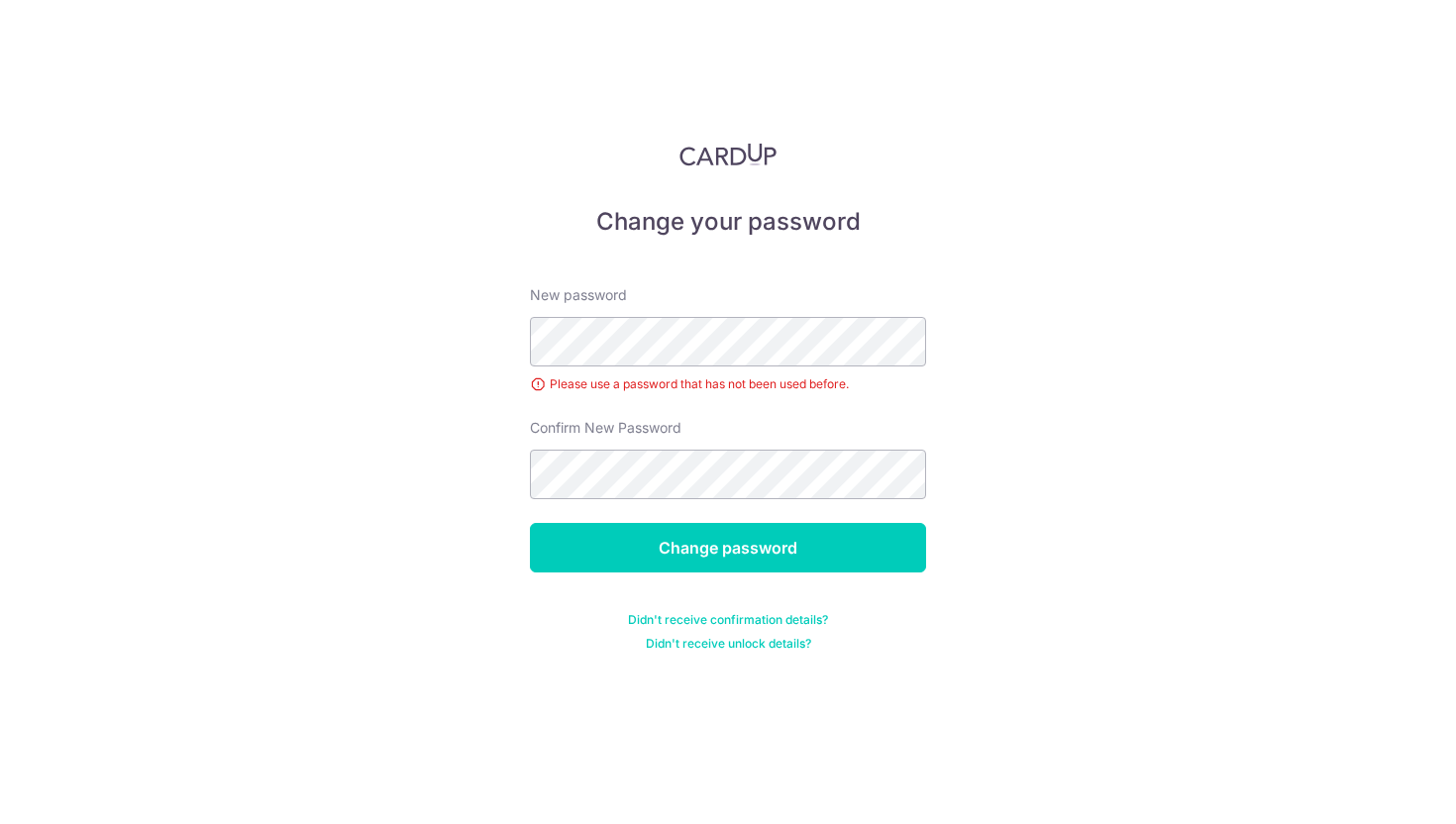 scroll, scrollTop: 0, scrollLeft: 0, axis: both 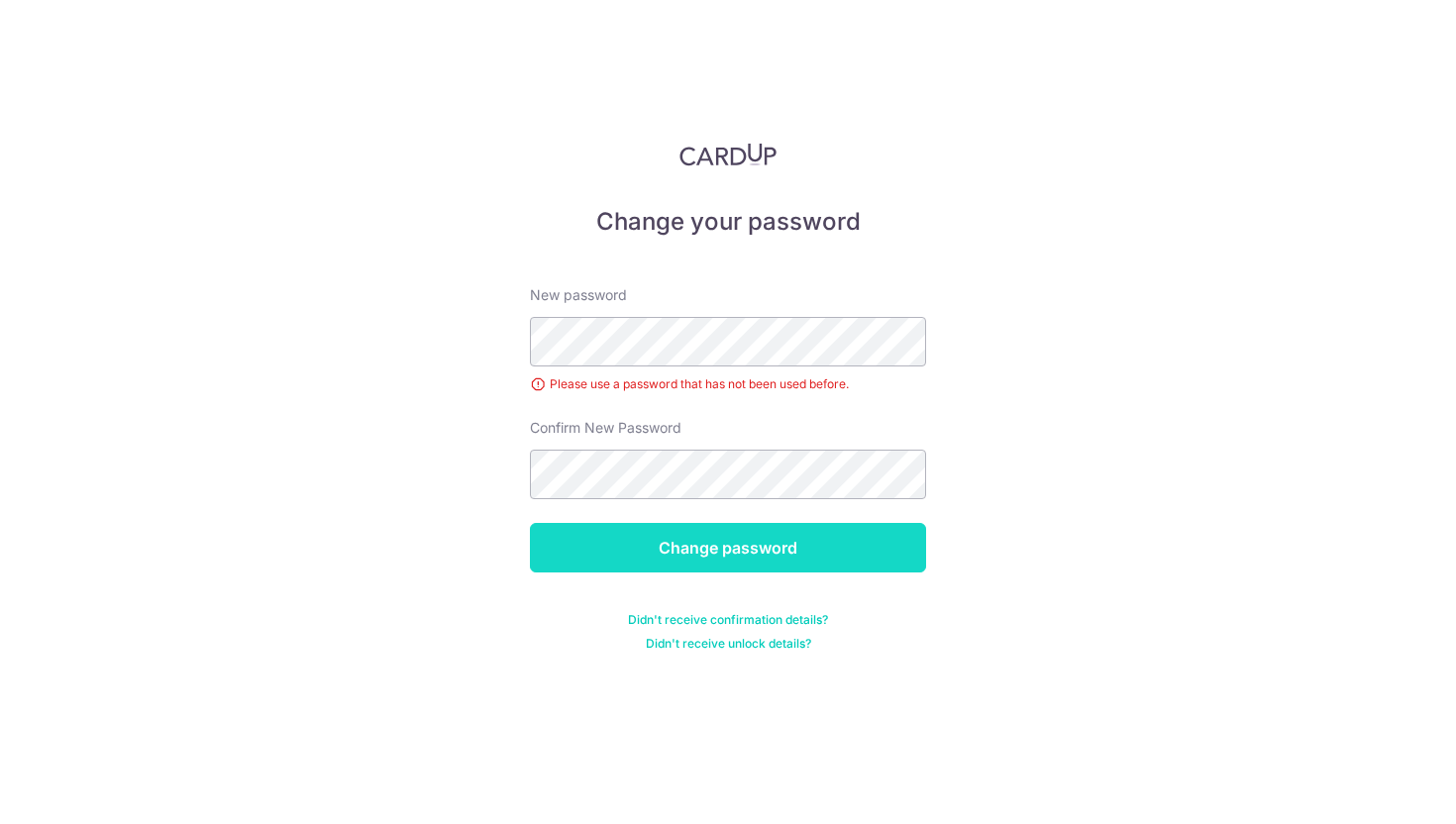 click on "Change password" at bounding box center (728, 548) 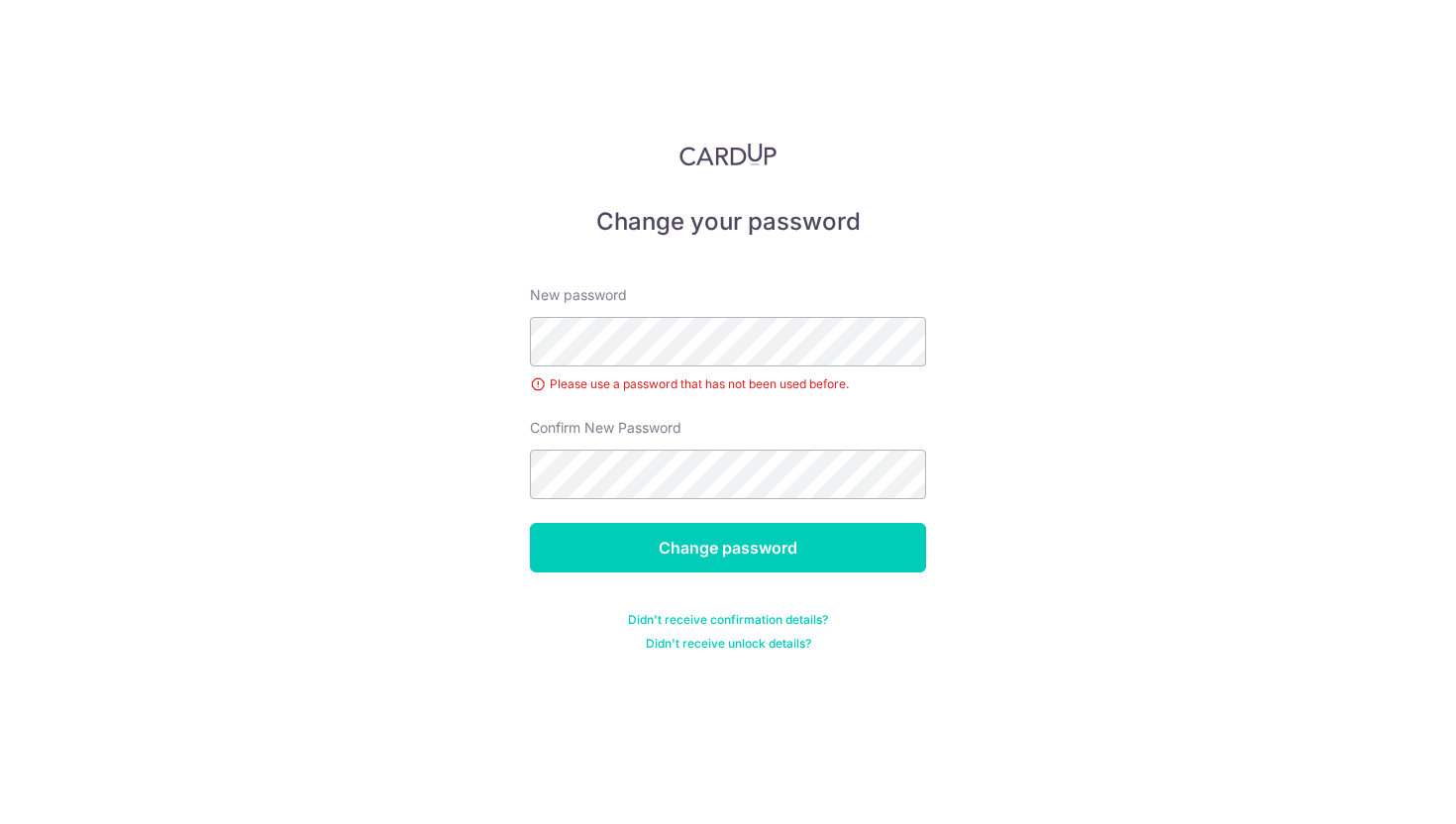 scroll, scrollTop: 0, scrollLeft: 0, axis: both 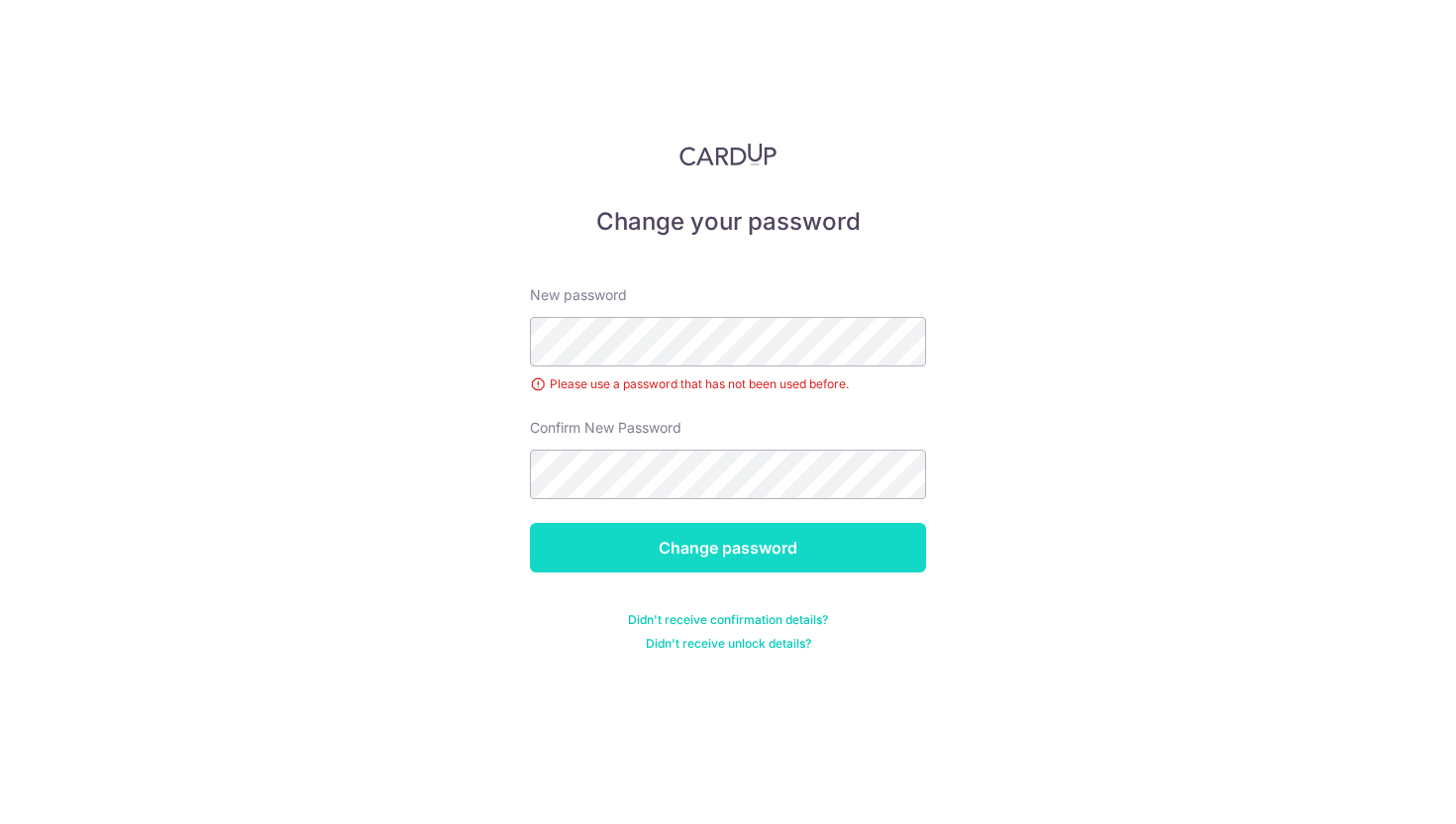 click on "Change password" at bounding box center (728, 548) 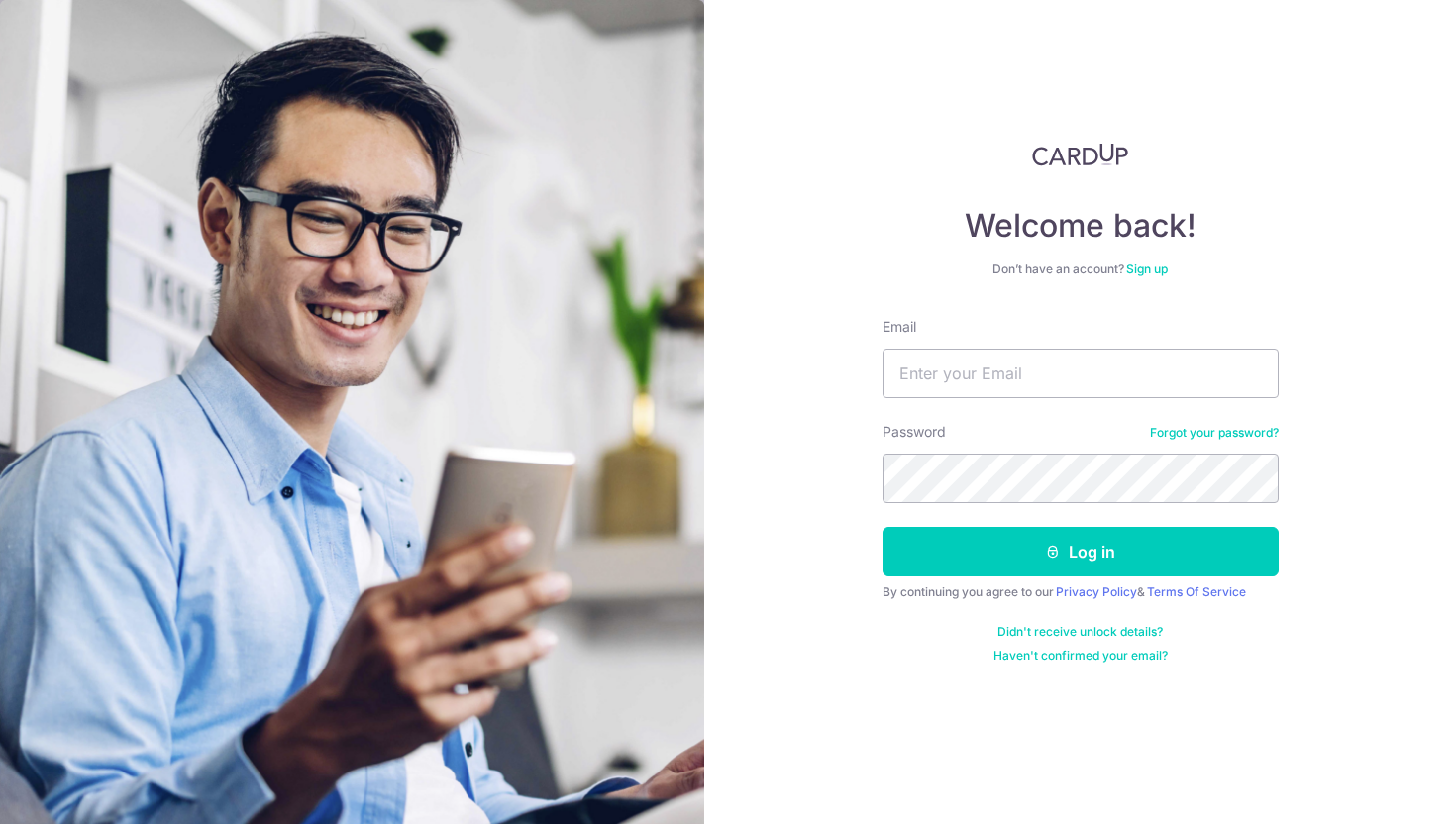 scroll, scrollTop: 0, scrollLeft: 0, axis: both 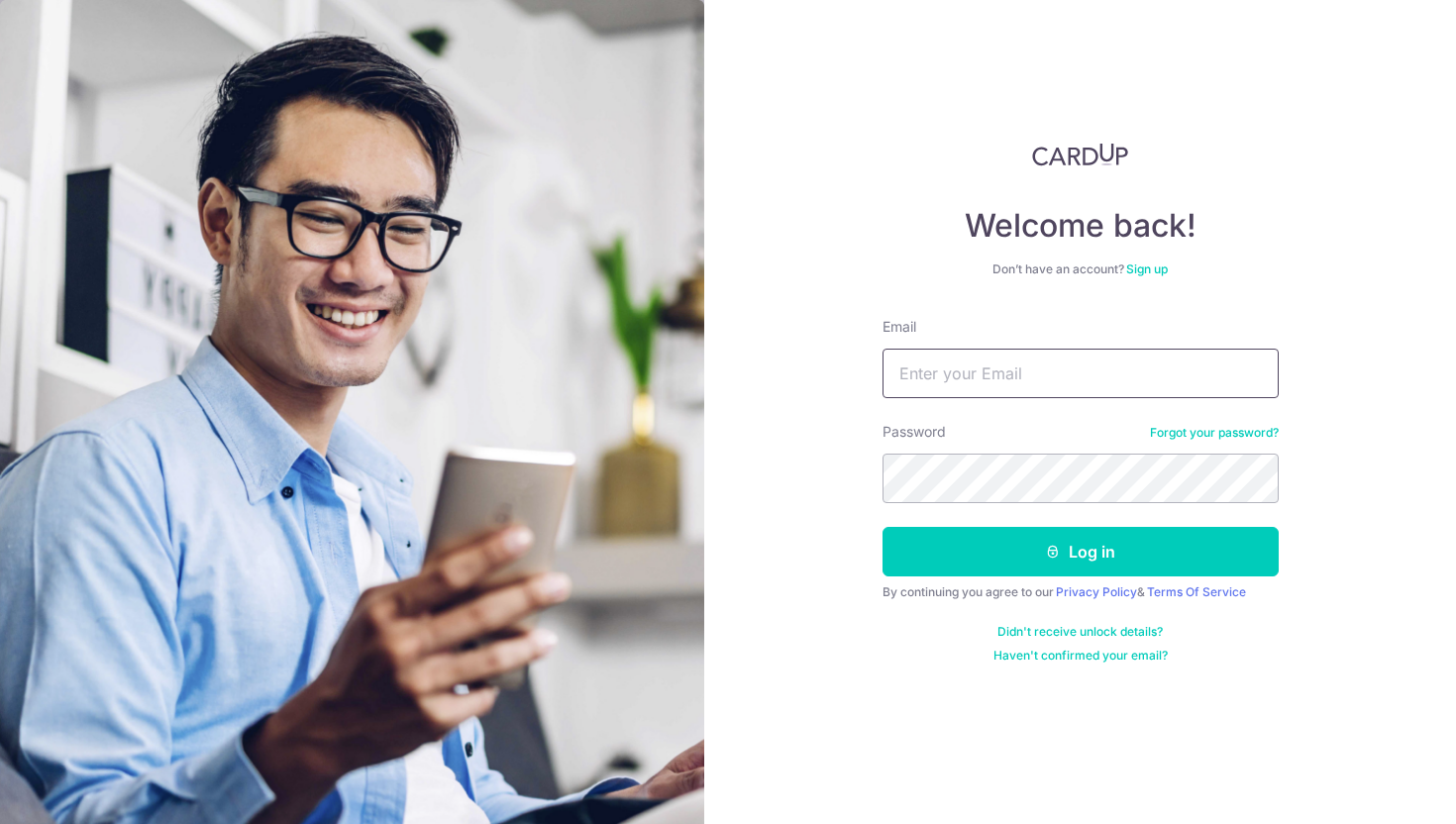 click on "Email" at bounding box center (1081, 373) 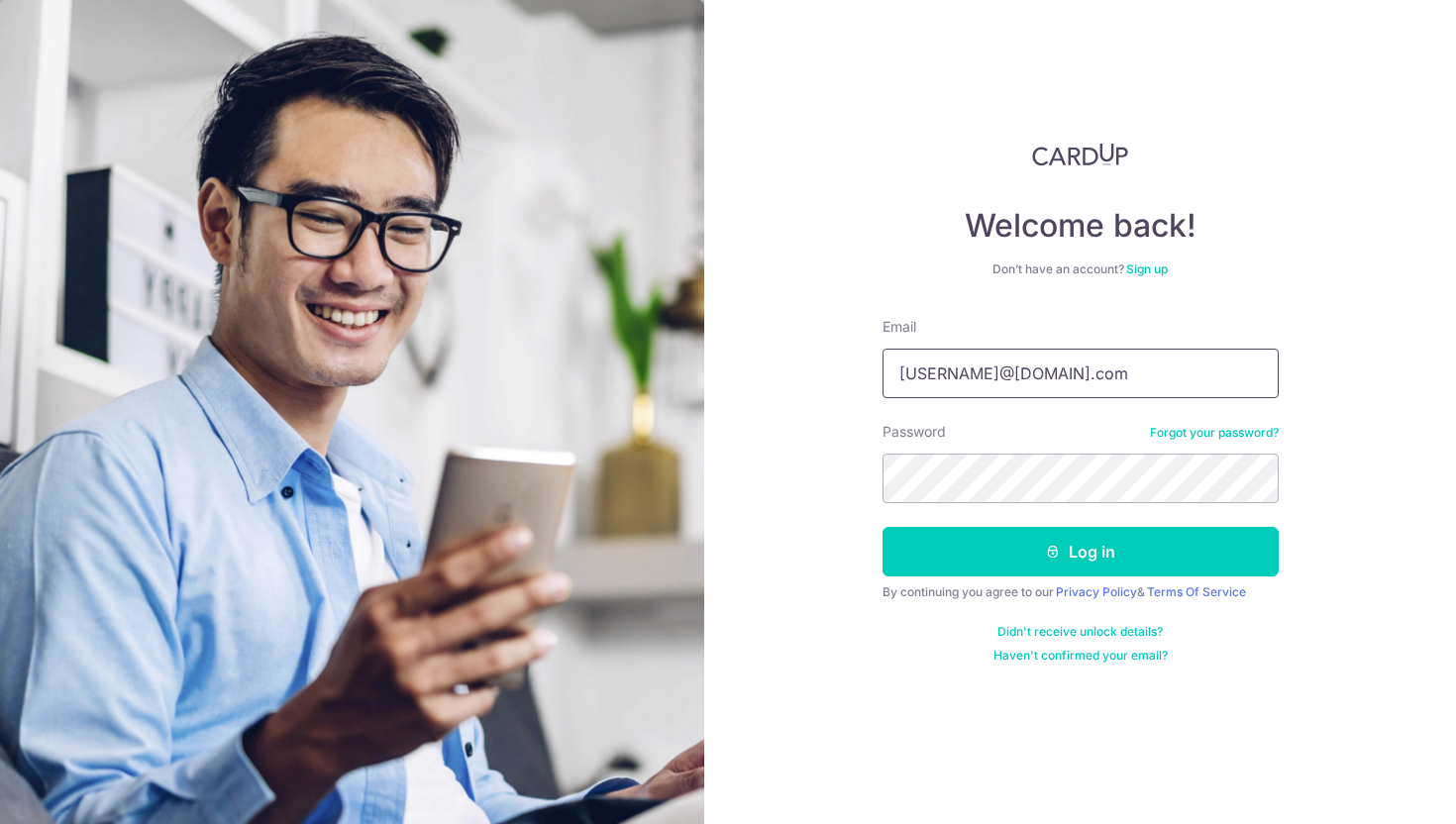 type on "[USERNAME]@[DOMAIN].com" 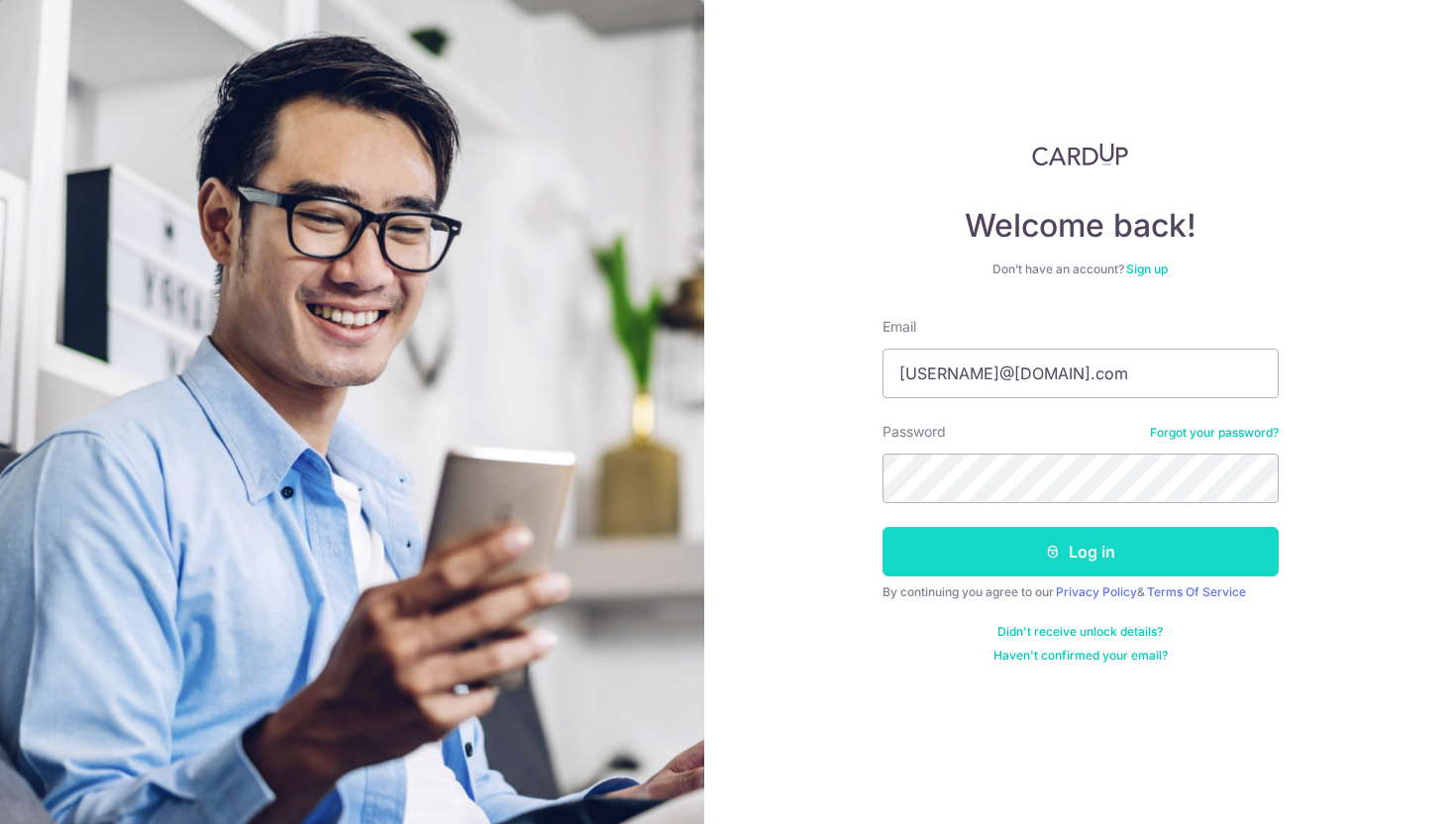 click on "Log in" at bounding box center (1081, 552) 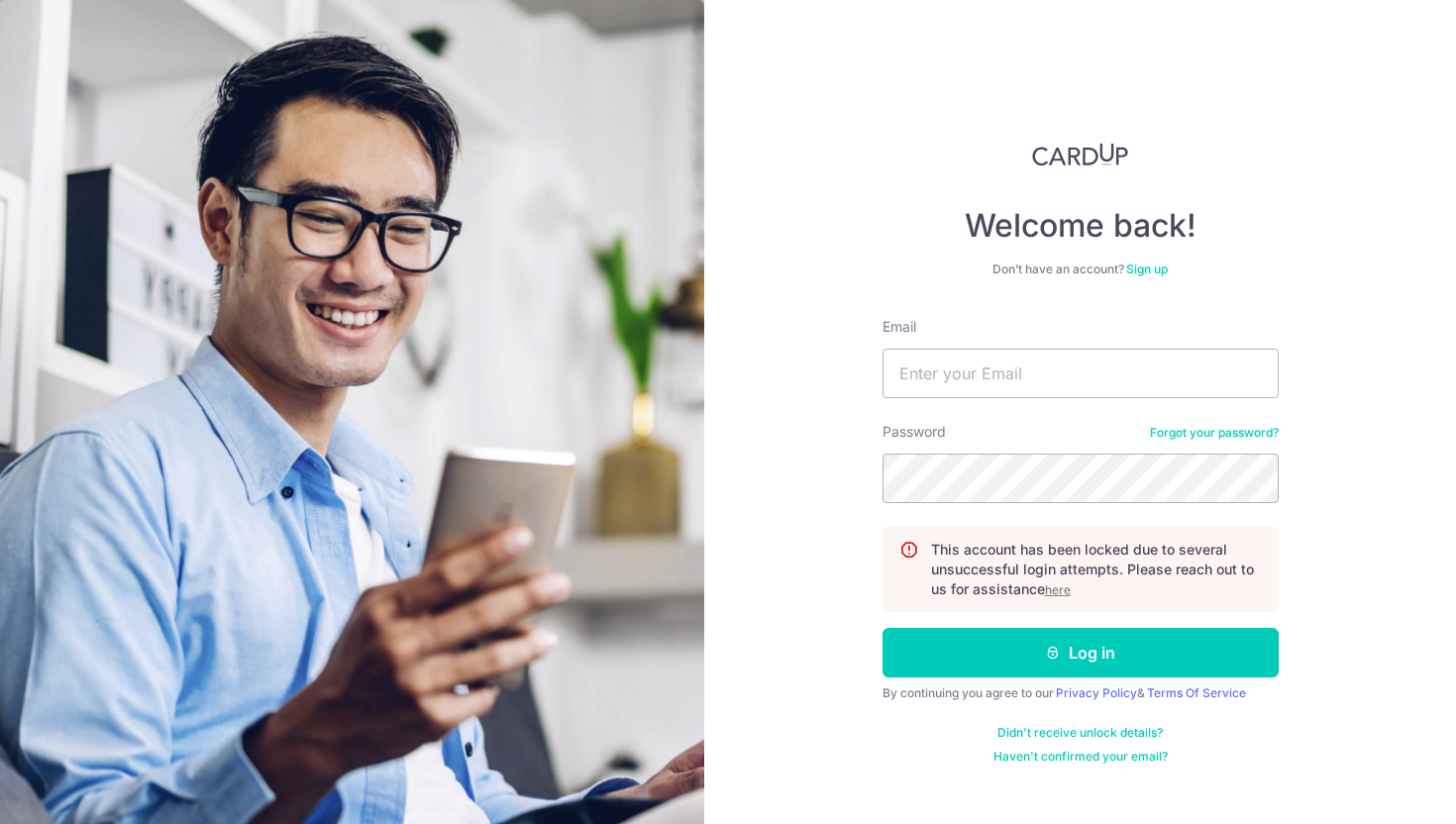 scroll, scrollTop: 0, scrollLeft: 0, axis: both 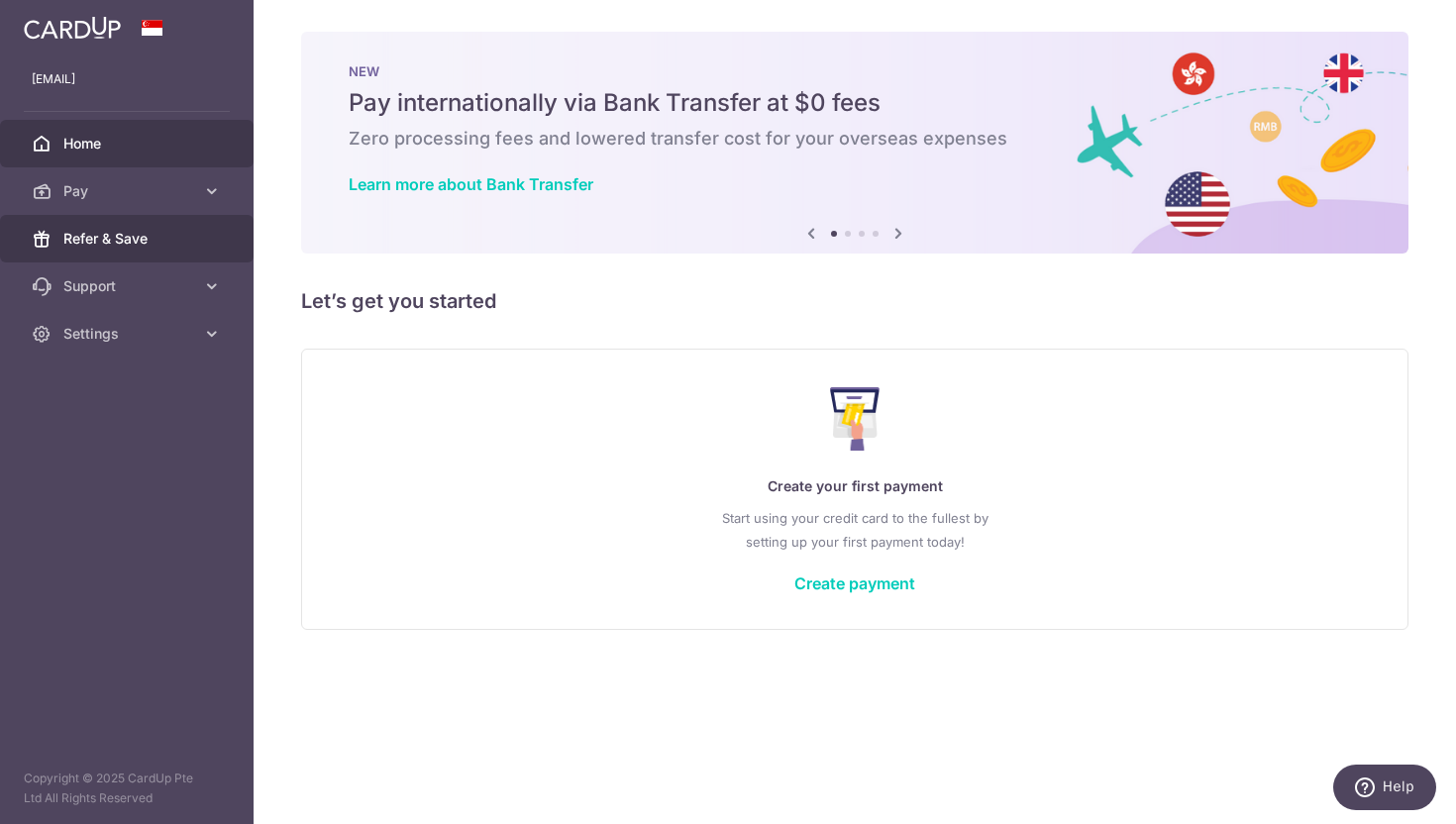 click on "Refer & Save" at bounding box center (129, 239) 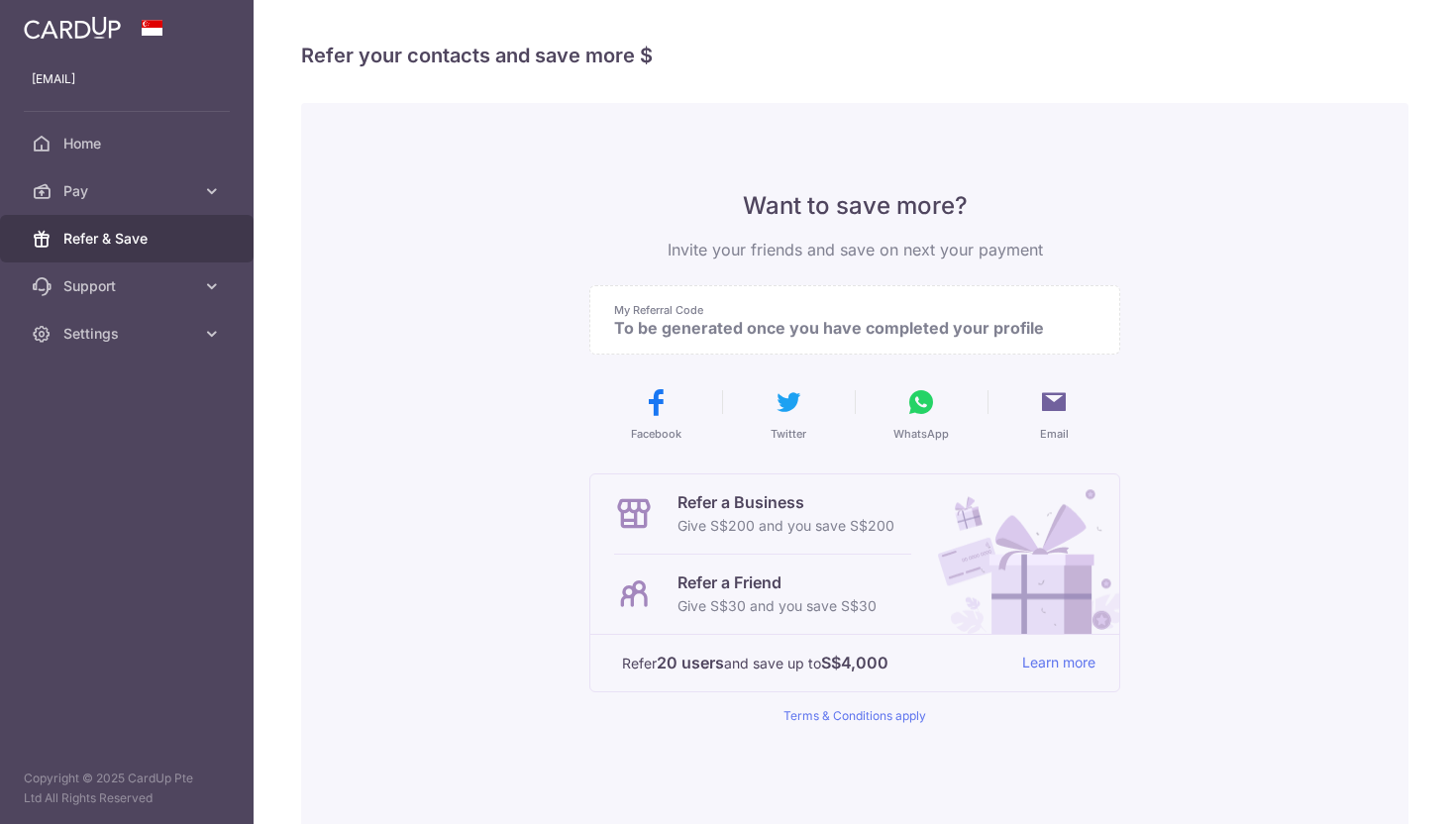 scroll, scrollTop: 0, scrollLeft: 0, axis: both 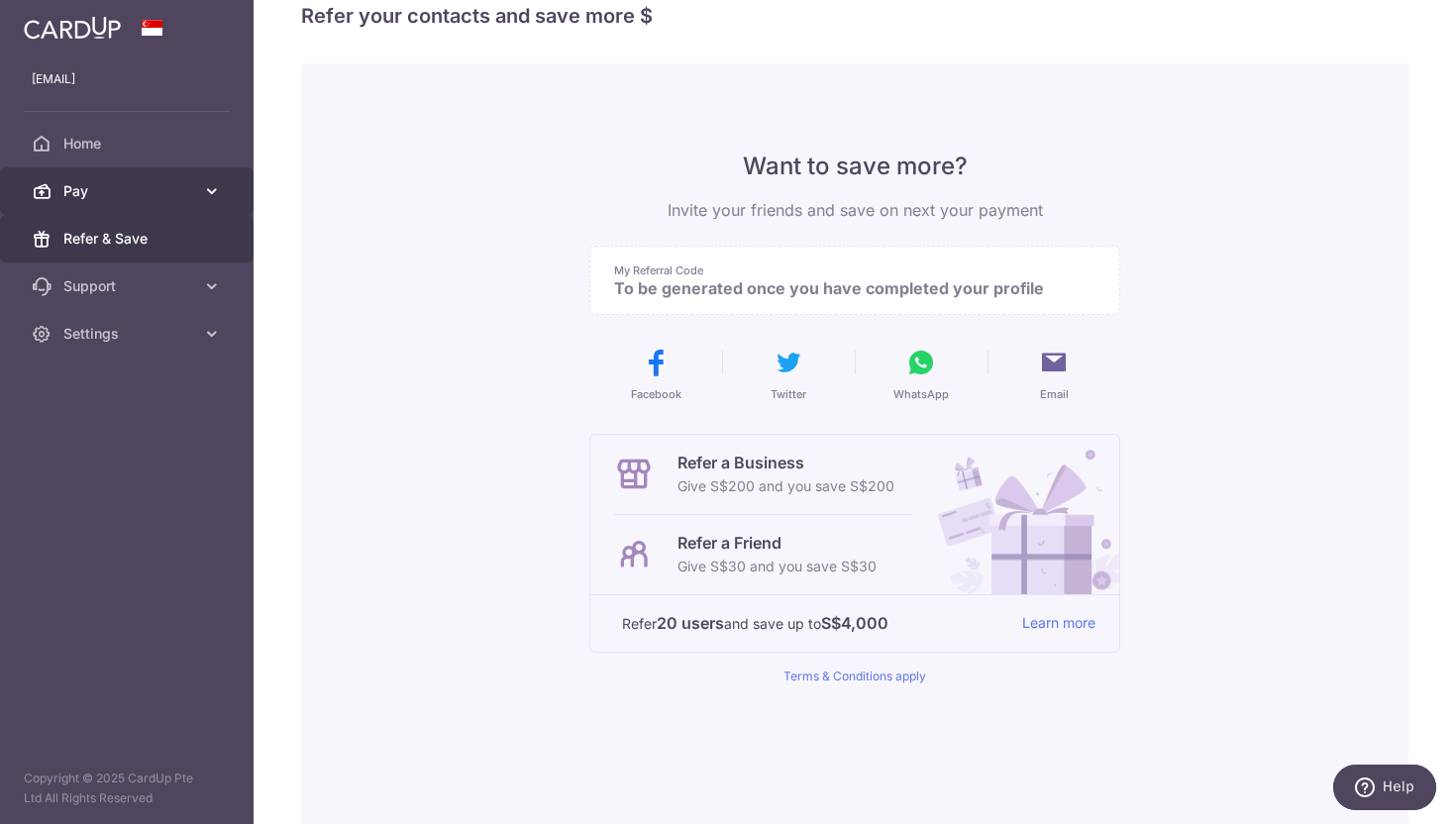 click on "Pay" at bounding box center [129, 191] 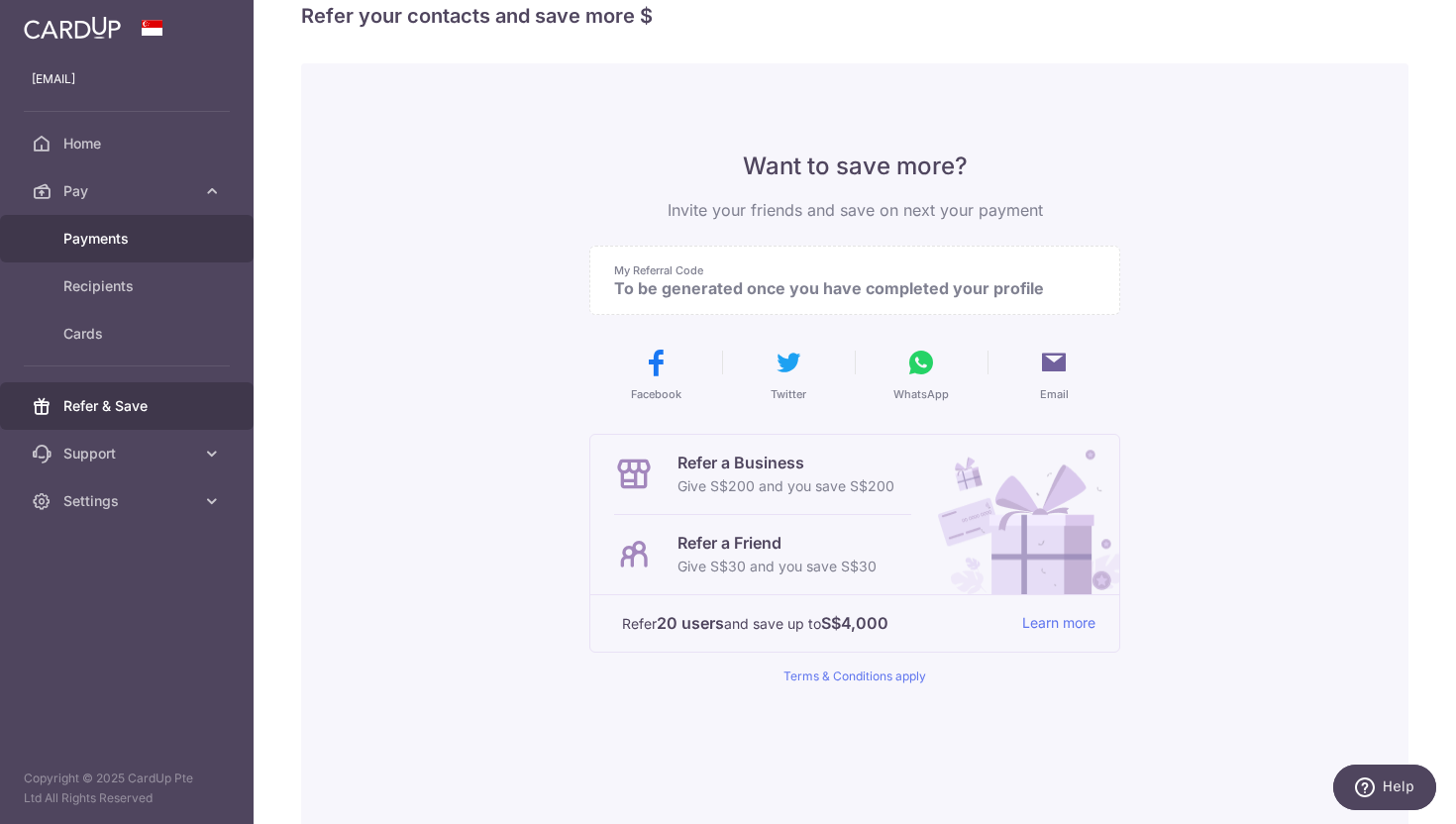 click on "Payments" at bounding box center (129, 239) 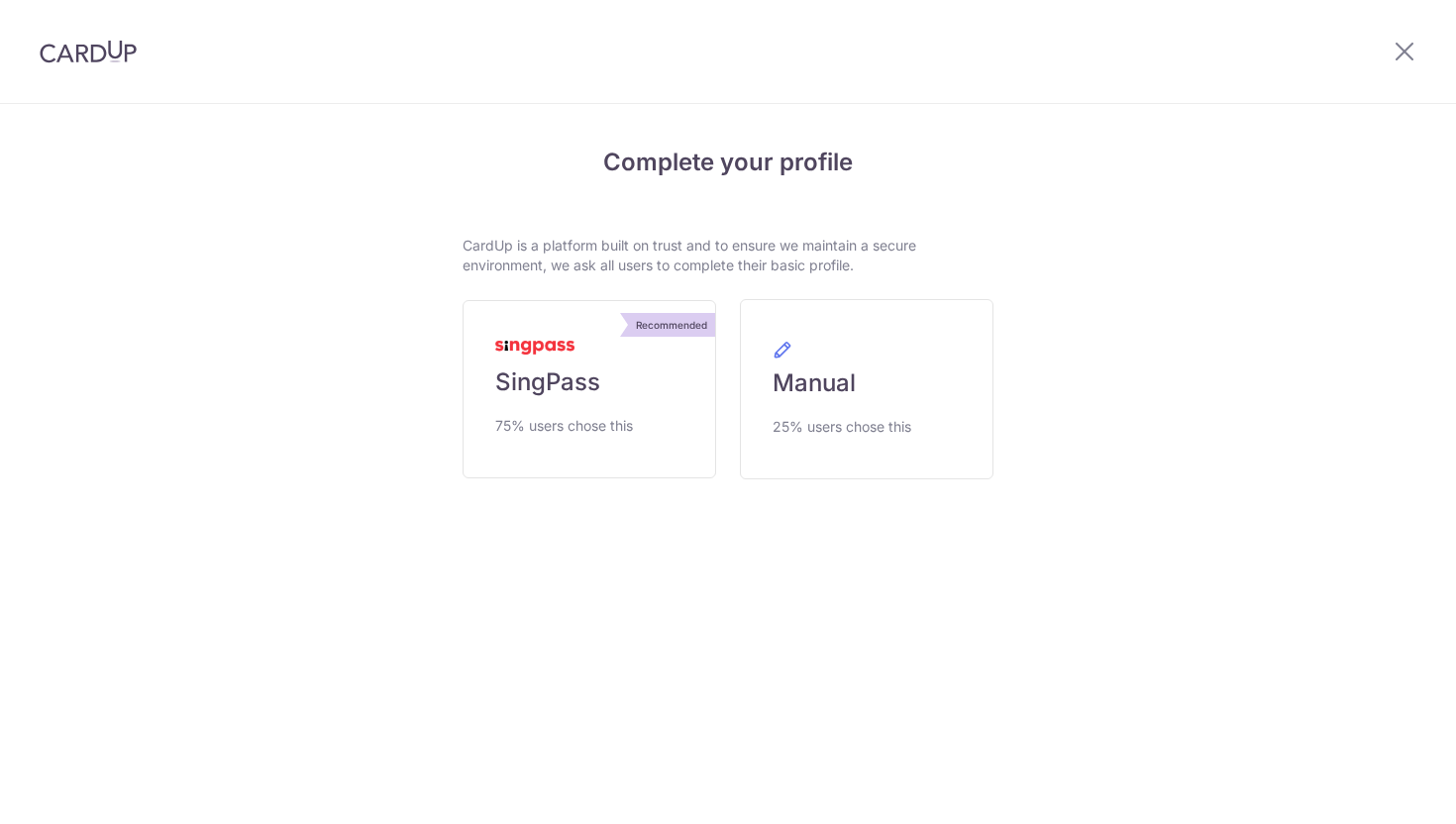 scroll, scrollTop: 0, scrollLeft: 0, axis: both 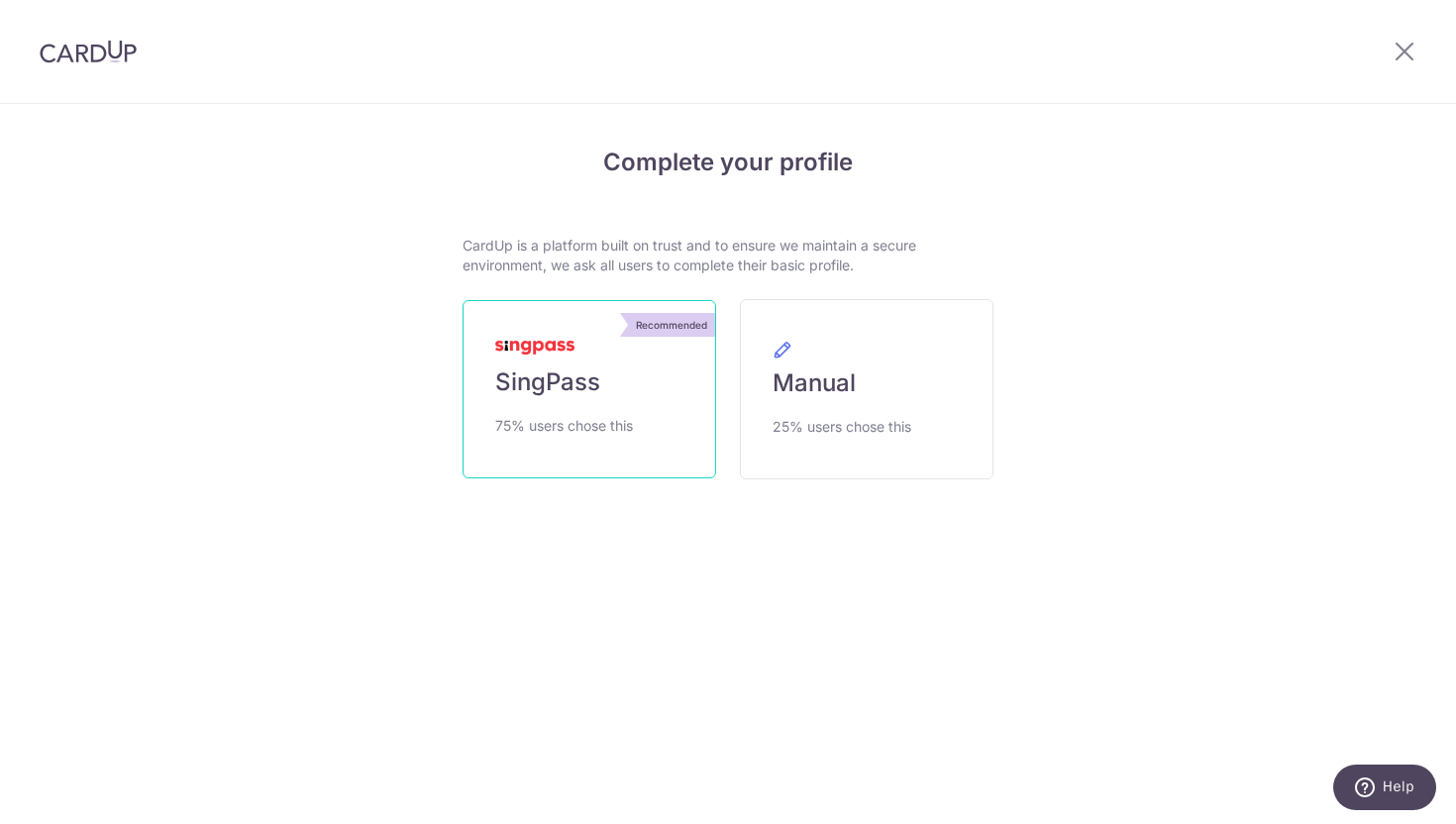click on "75% users chose this" at bounding box center (564, 426) 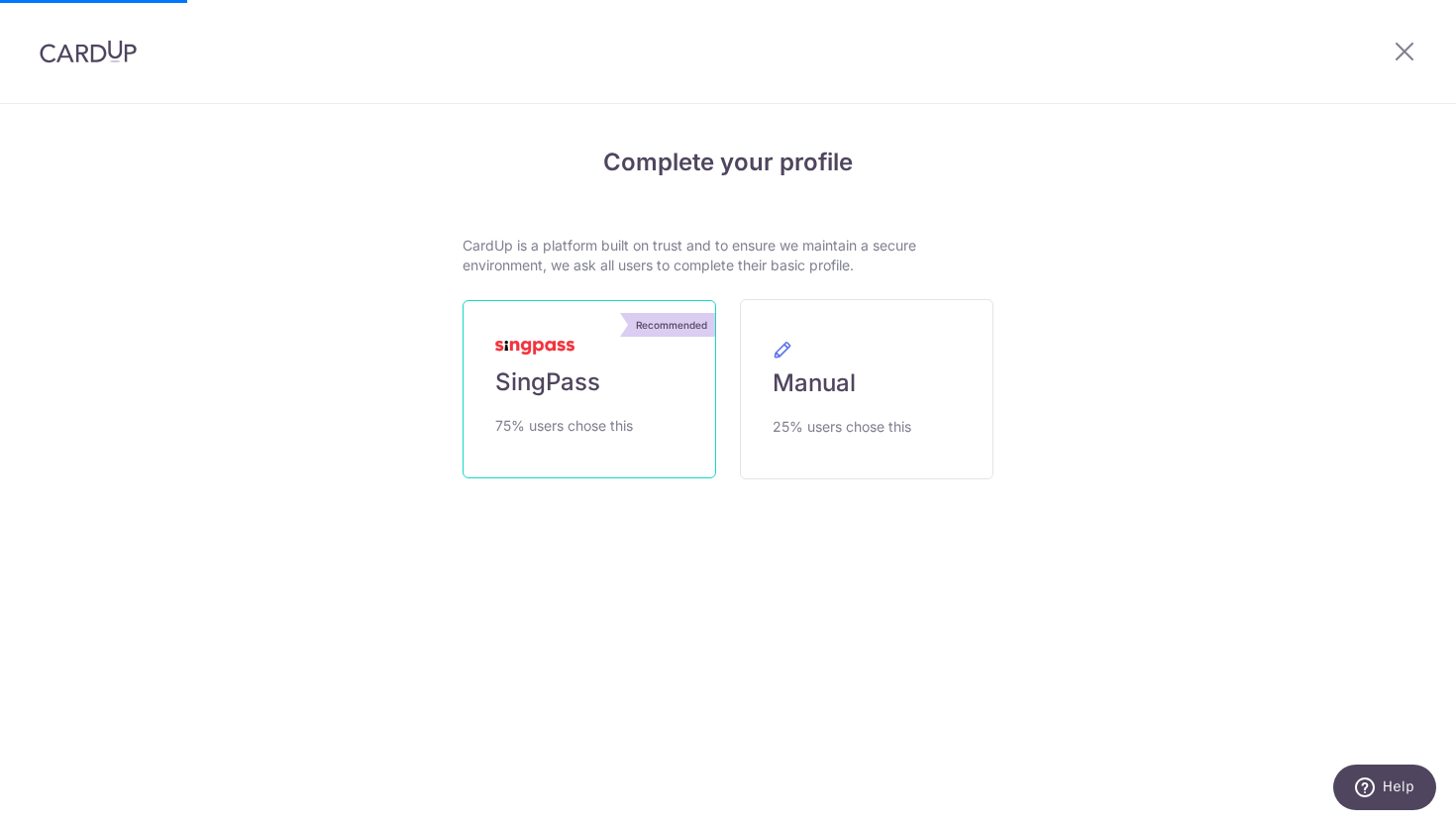 click on "SingPass" at bounding box center (548, 382) 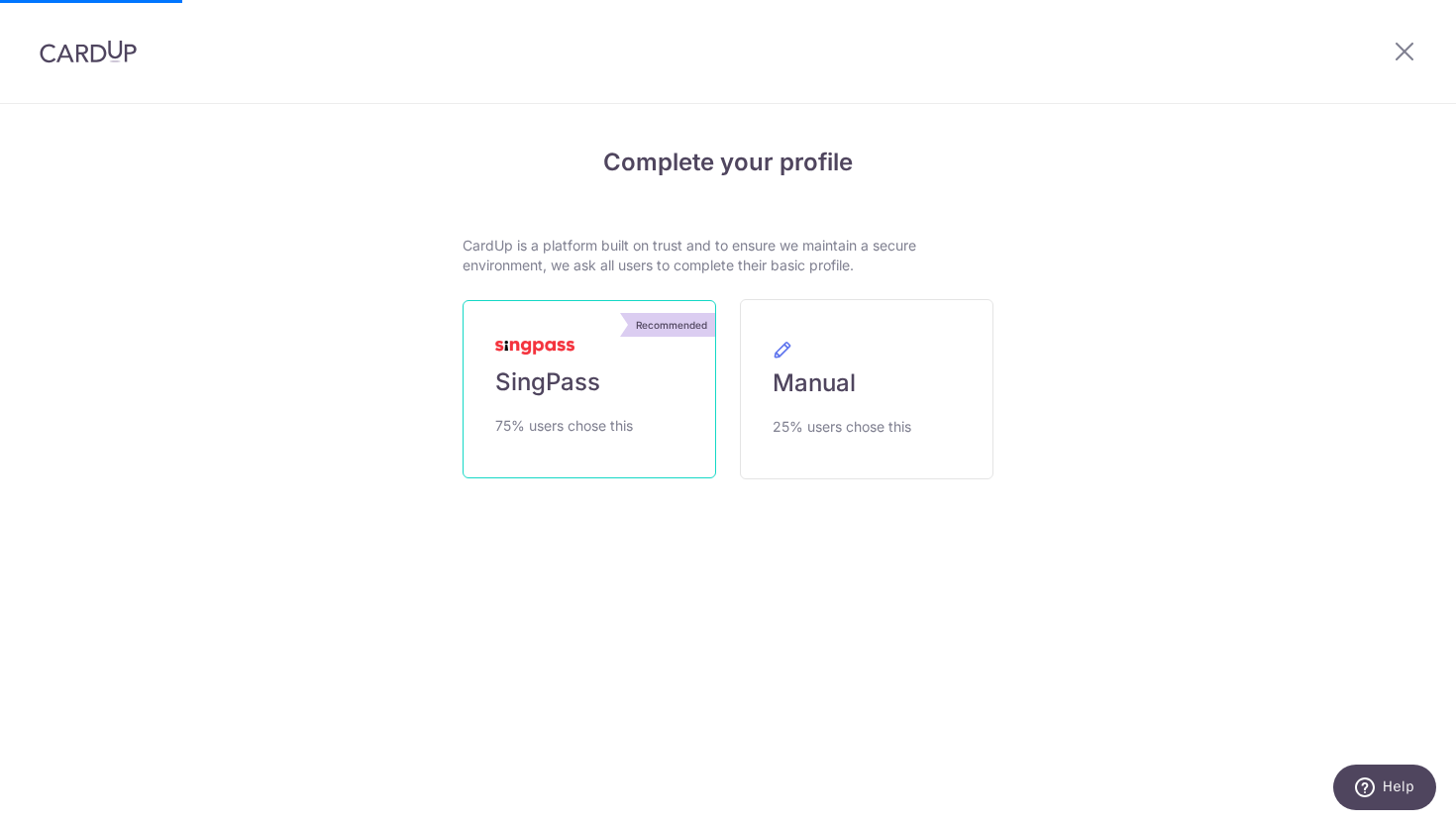 click on "Recommended
SingPass
75% users chose this" at bounding box center [589, 389] 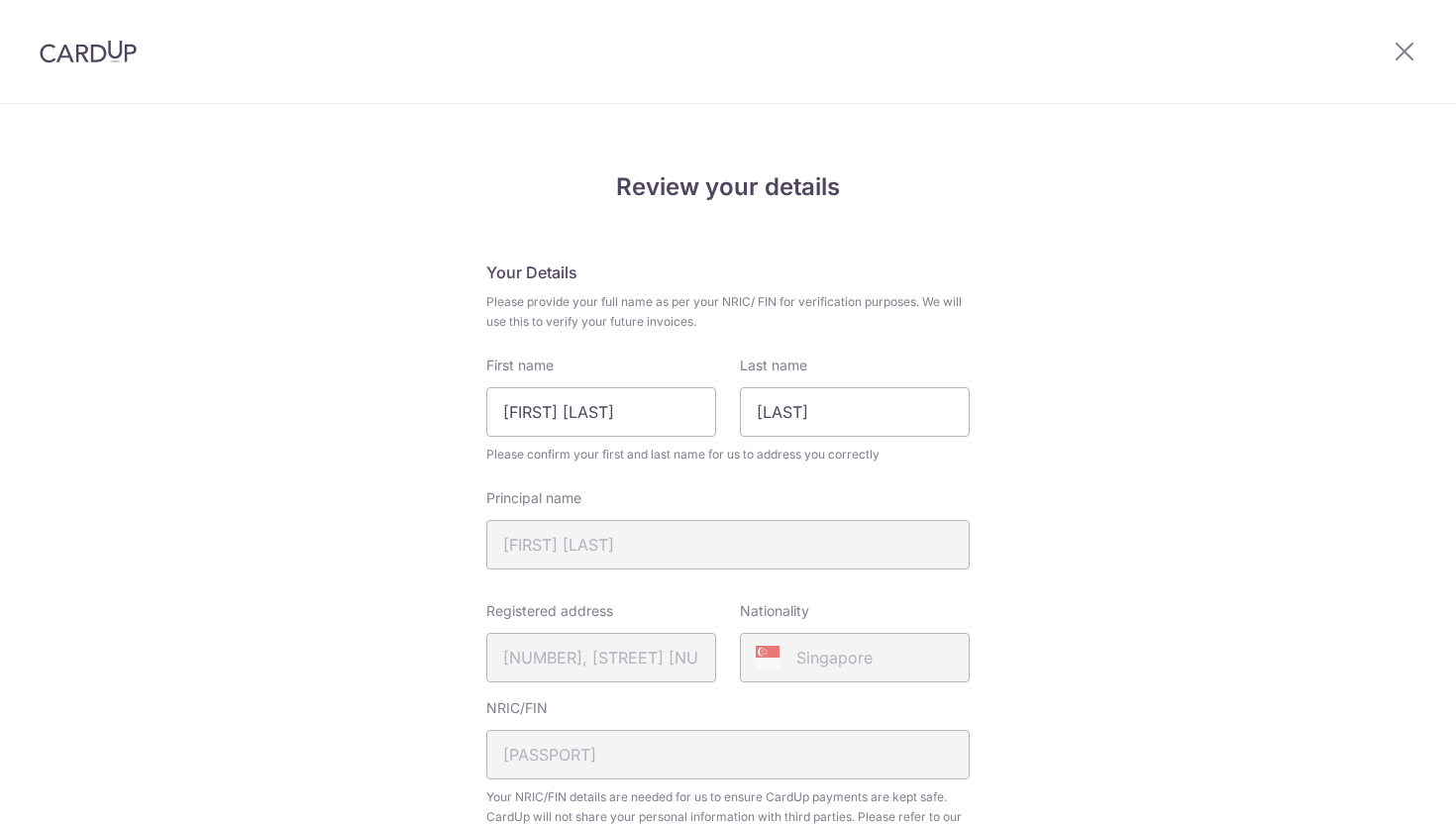 scroll, scrollTop: 0, scrollLeft: 0, axis: both 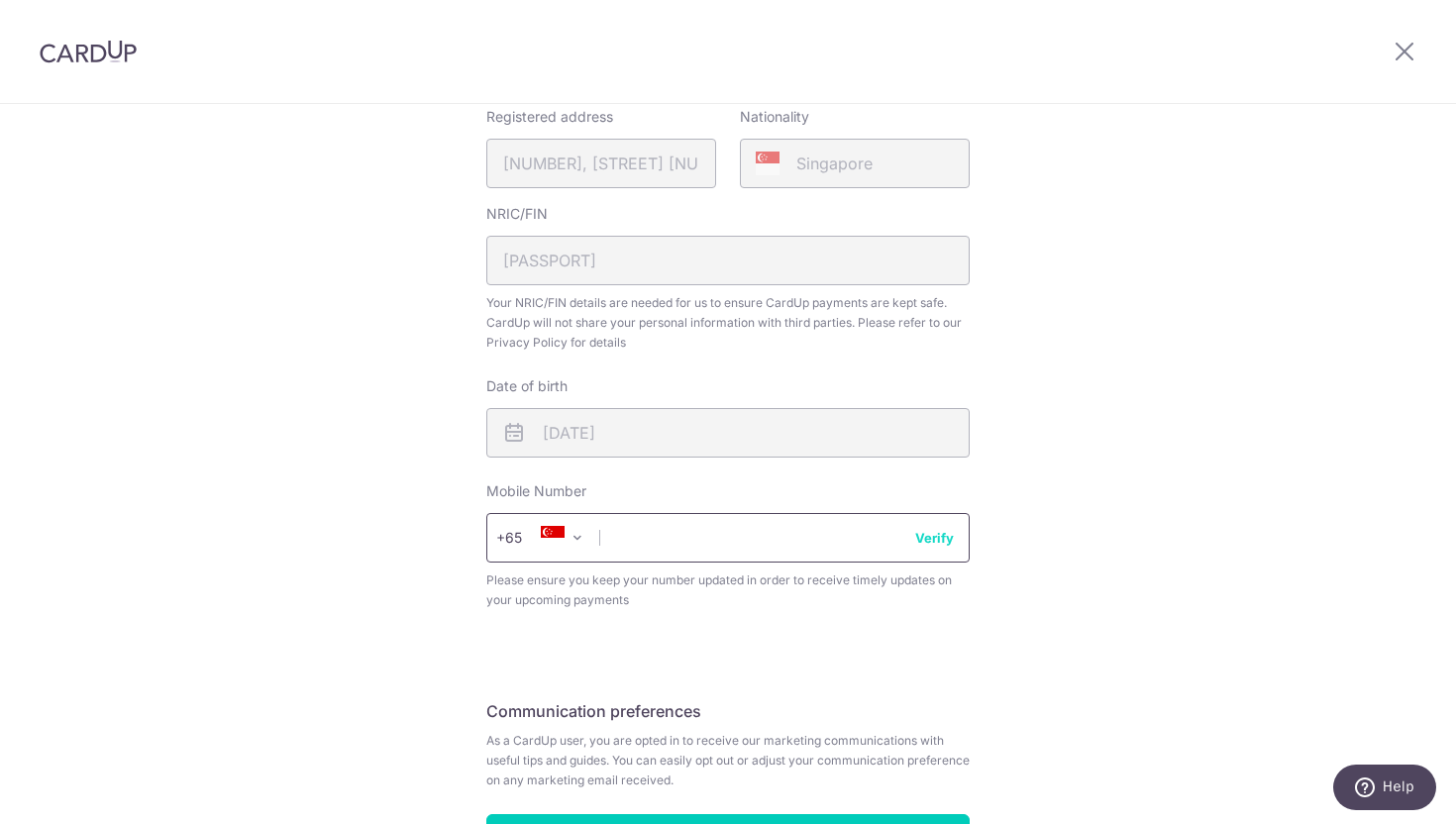 click at bounding box center [728, 538] 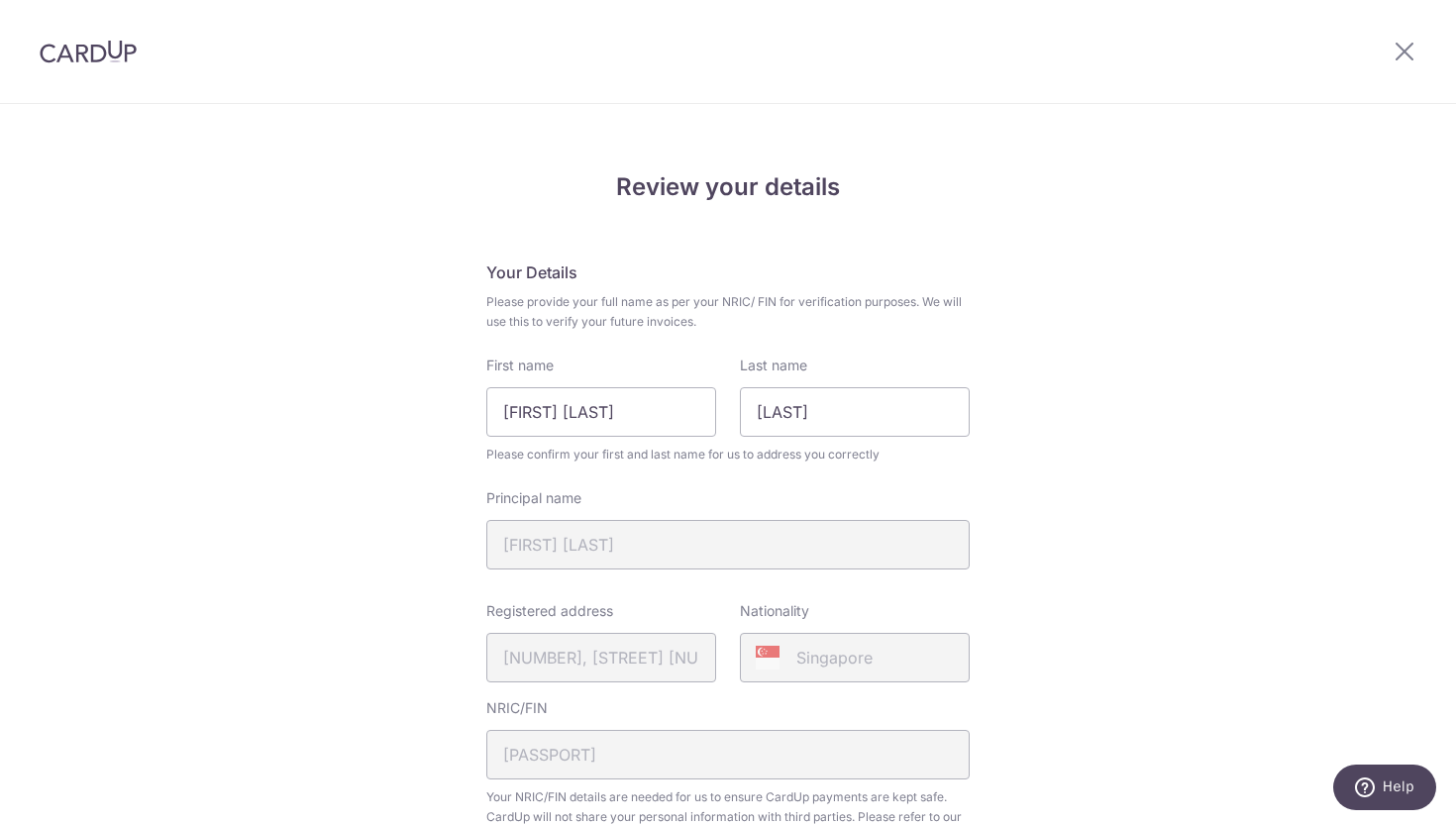 scroll, scrollTop: 643, scrollLeft: 0, axis: vertical 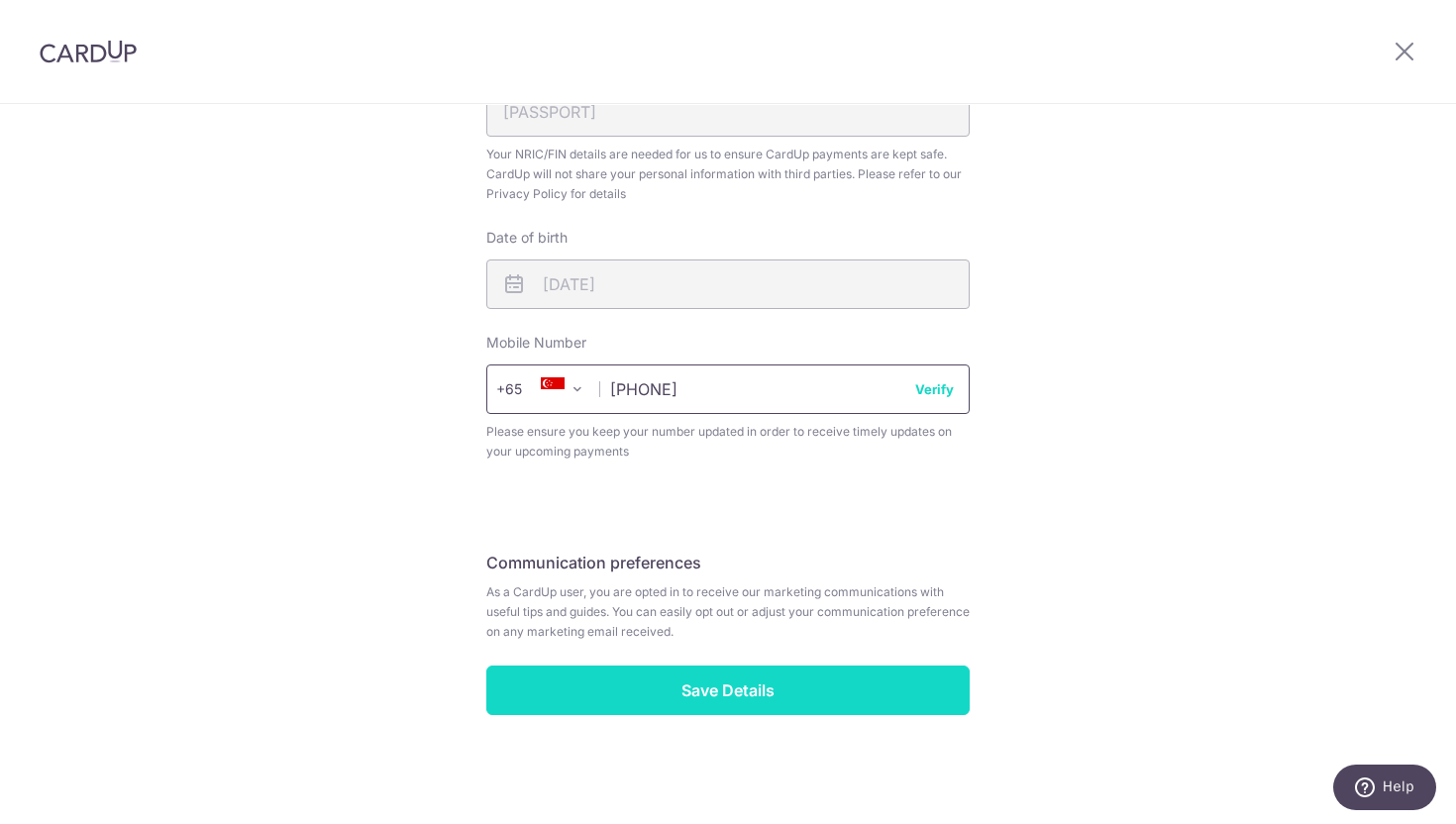 type on "[PHONE]" 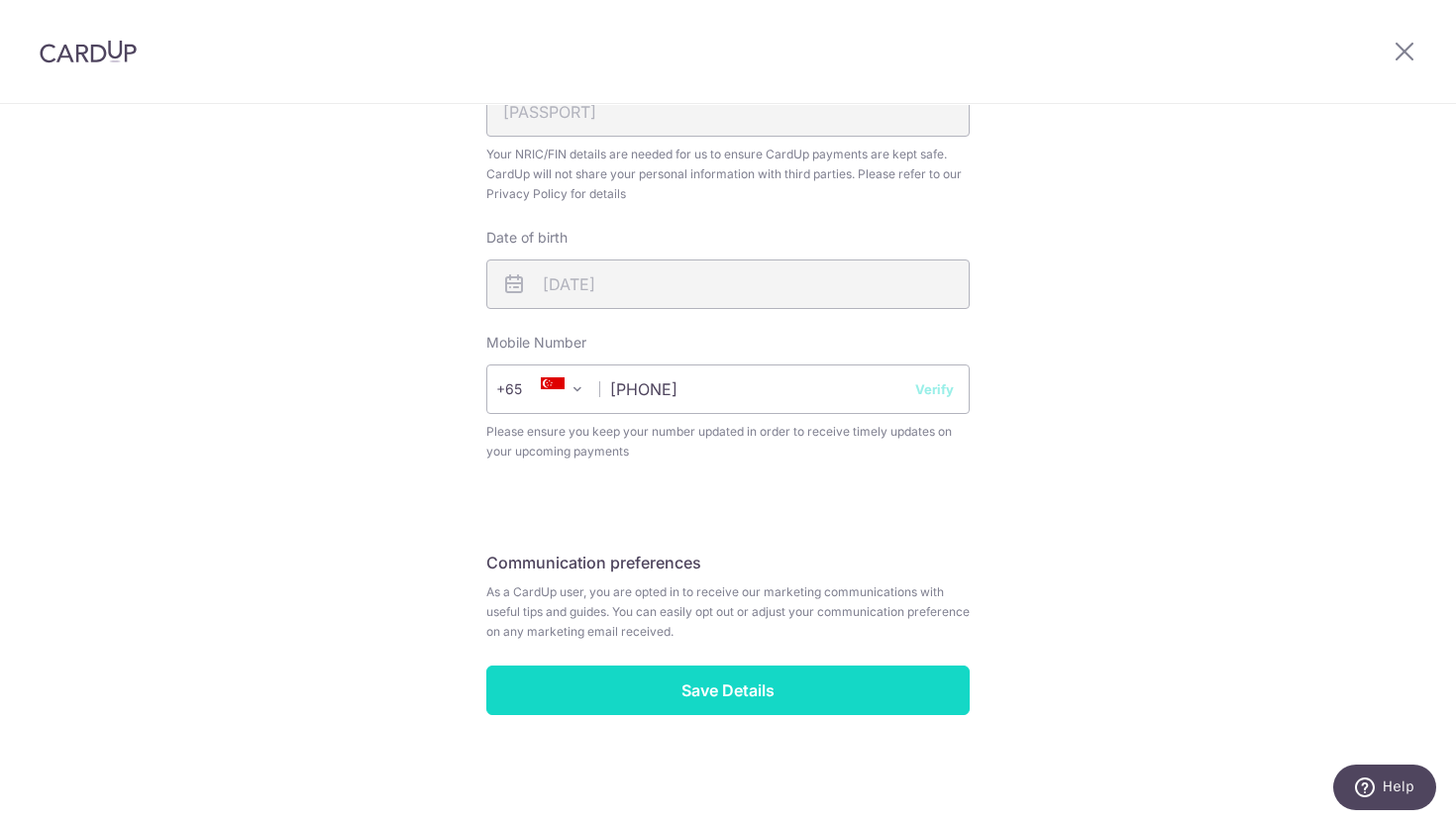 click on "Save Details" at bounding box center (728, 690) 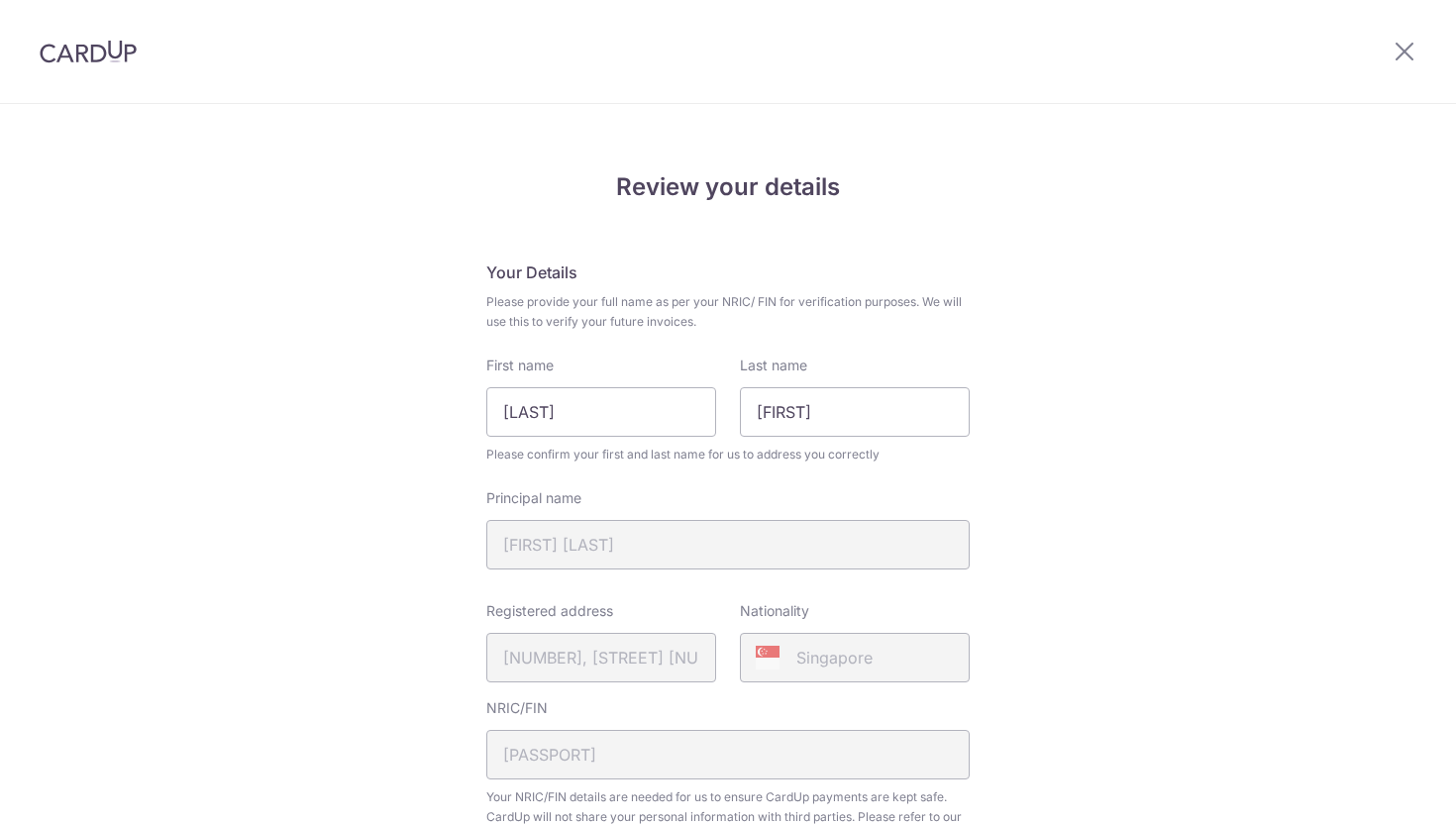 scroll, scrollTop: 0, scrollLeft: 0, axis: both 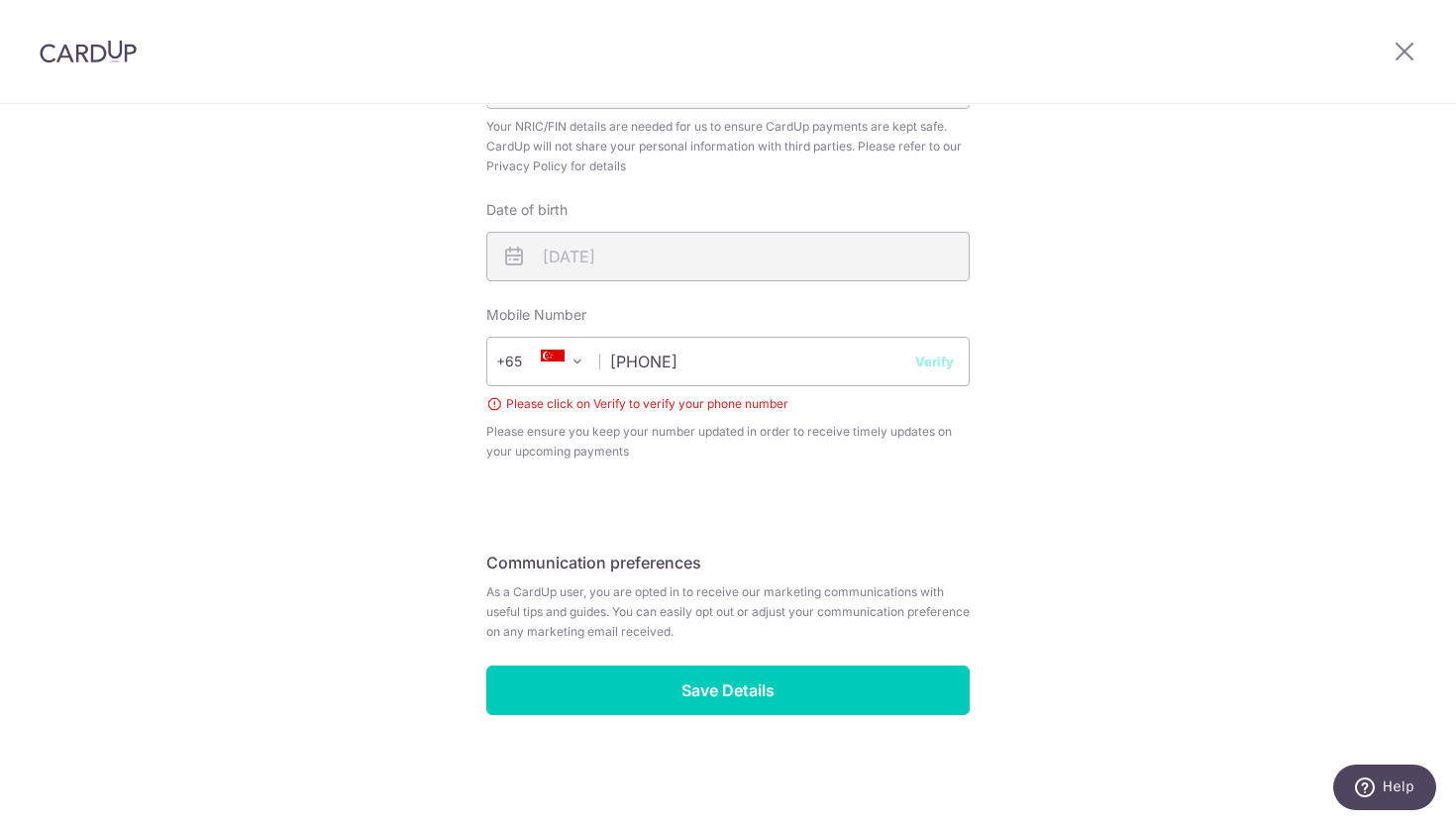 click on "Verify" at bounding box center (934, 361) 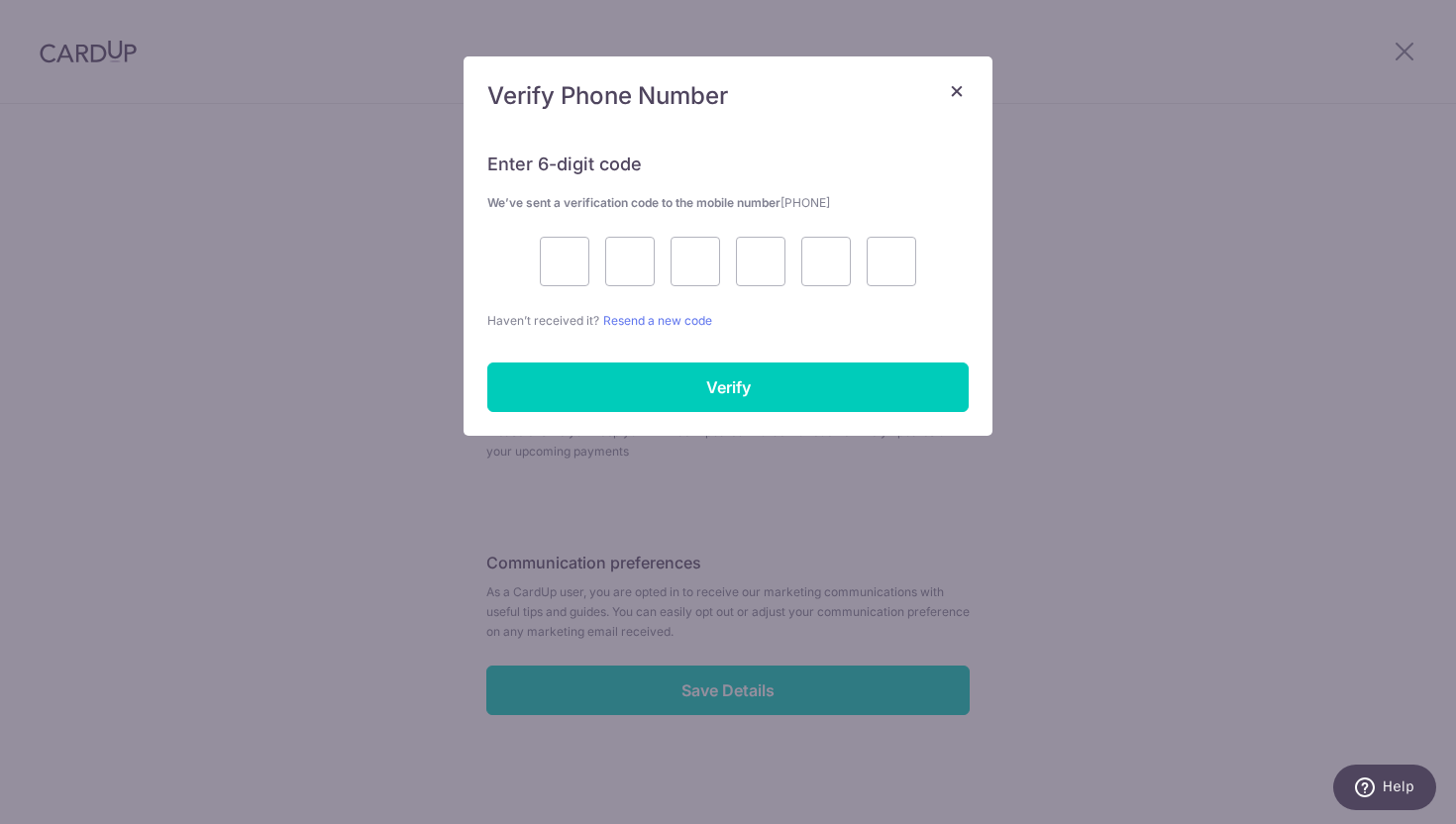 click on "Enter 6-digit code
We’ve sent a verification code to the mobile number  [PHONE]
Haven’t received it?
Resend a new code
Verify" at bounding box center (728, 282) 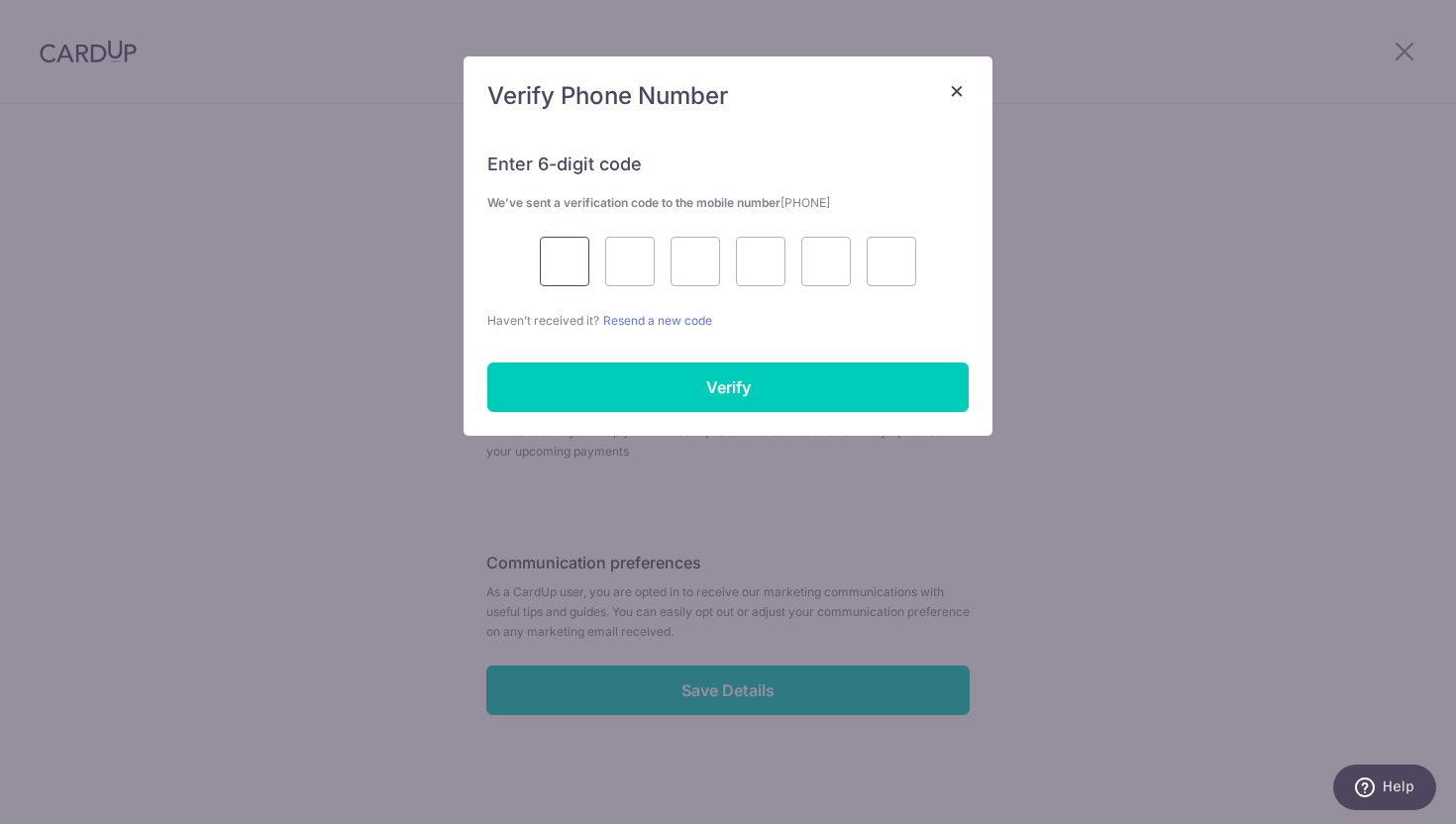 click at bounding box center [565, 261] 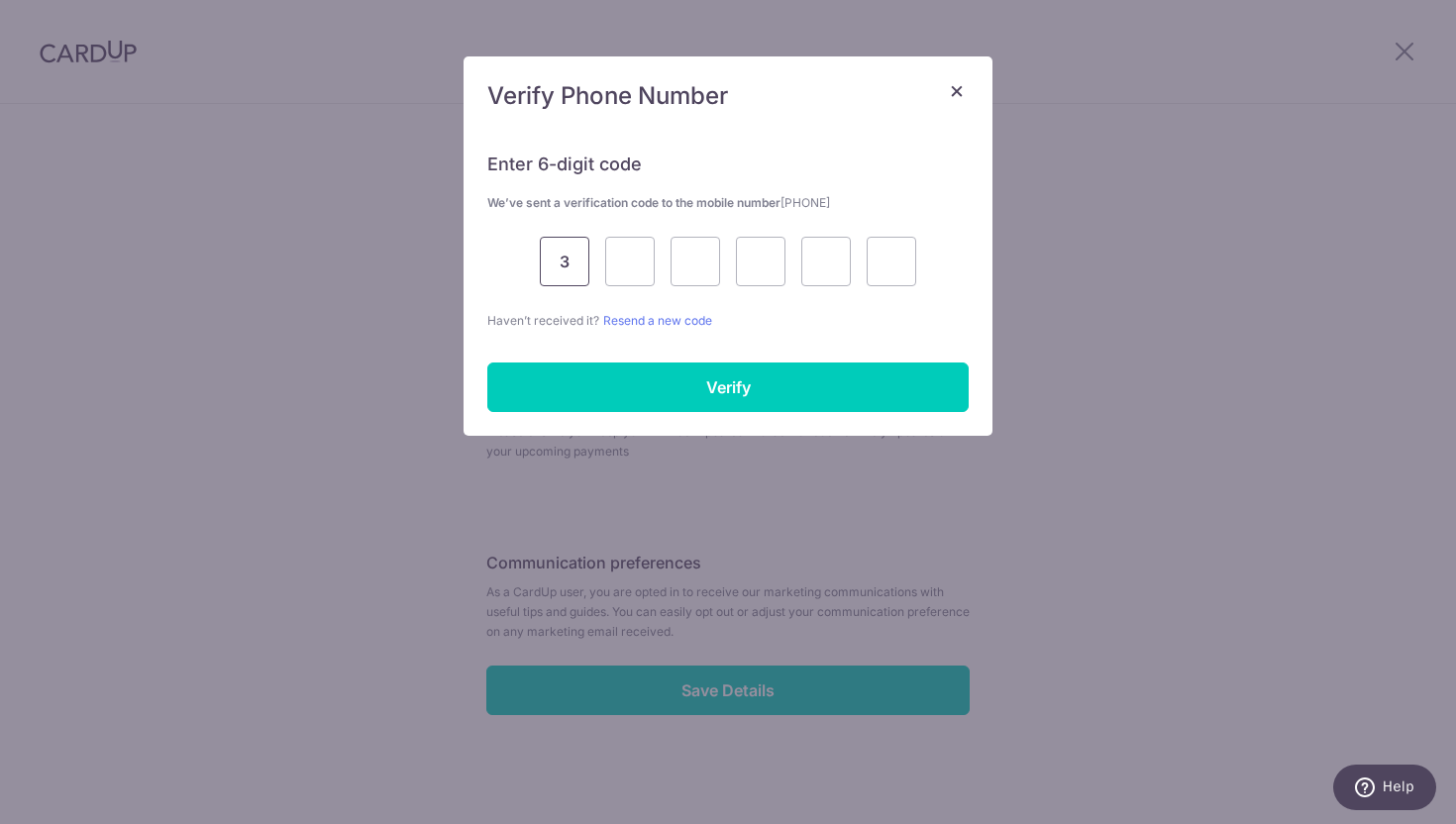 type on "3" 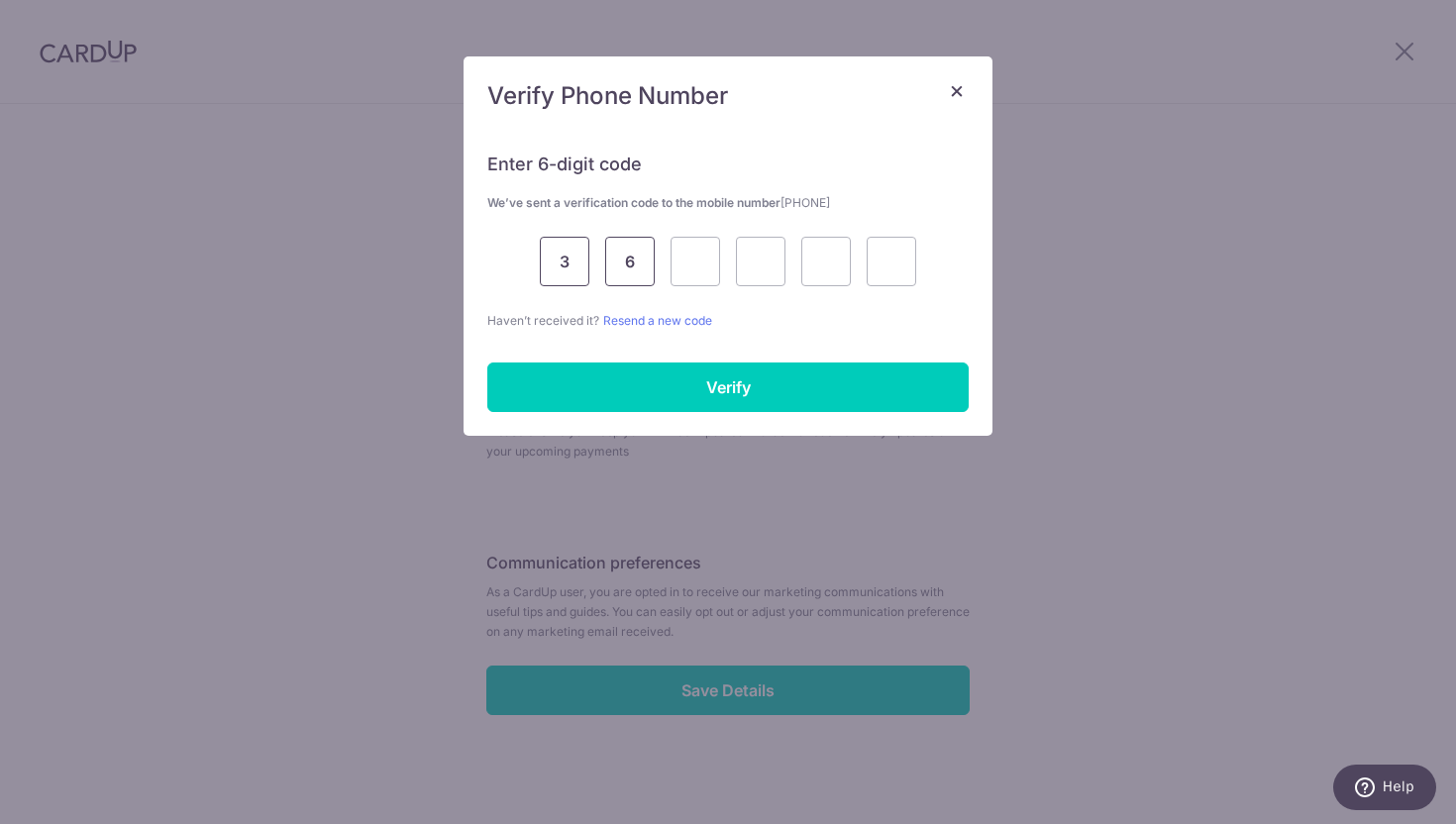 type on "6" 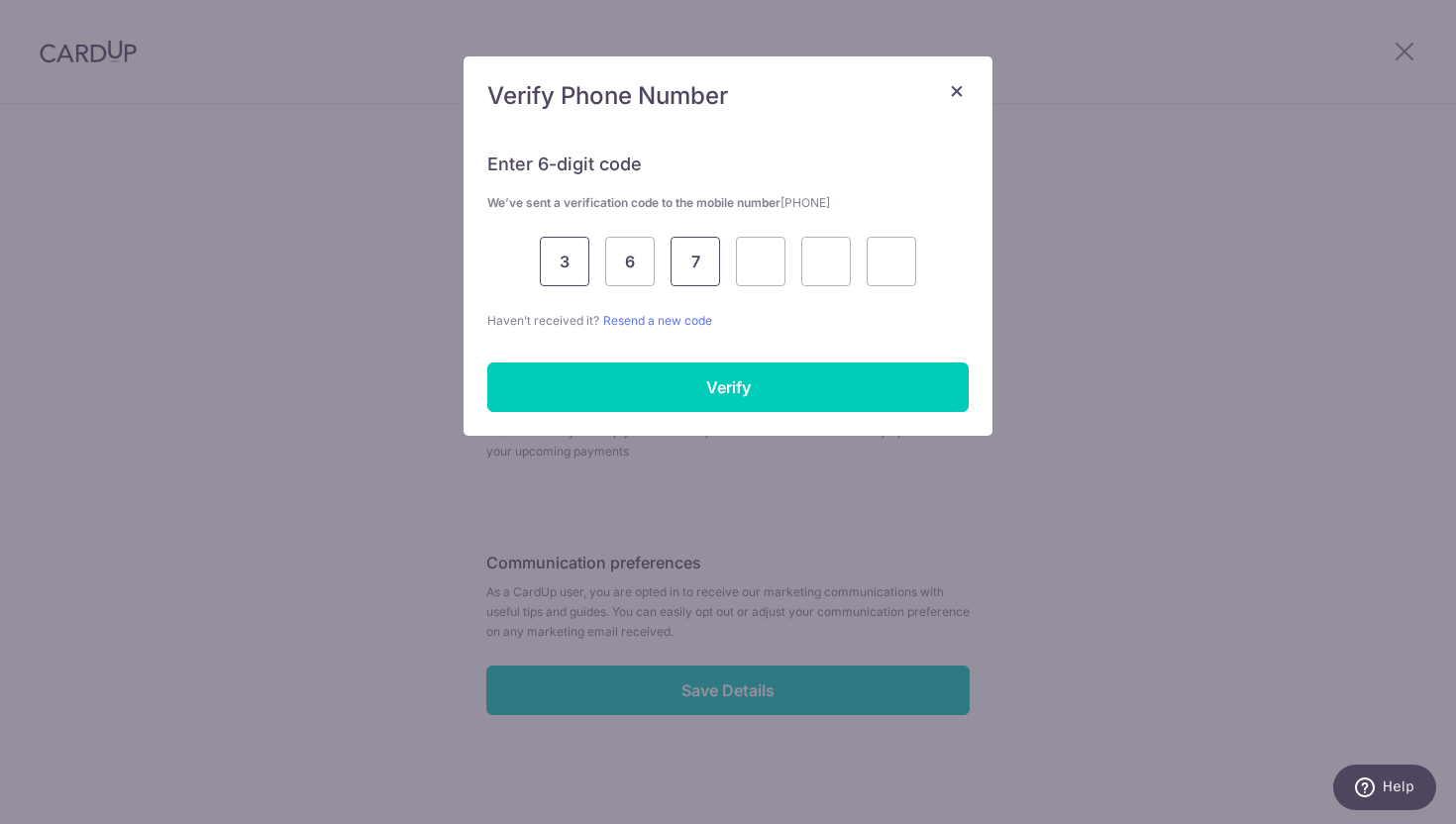 type on "7" 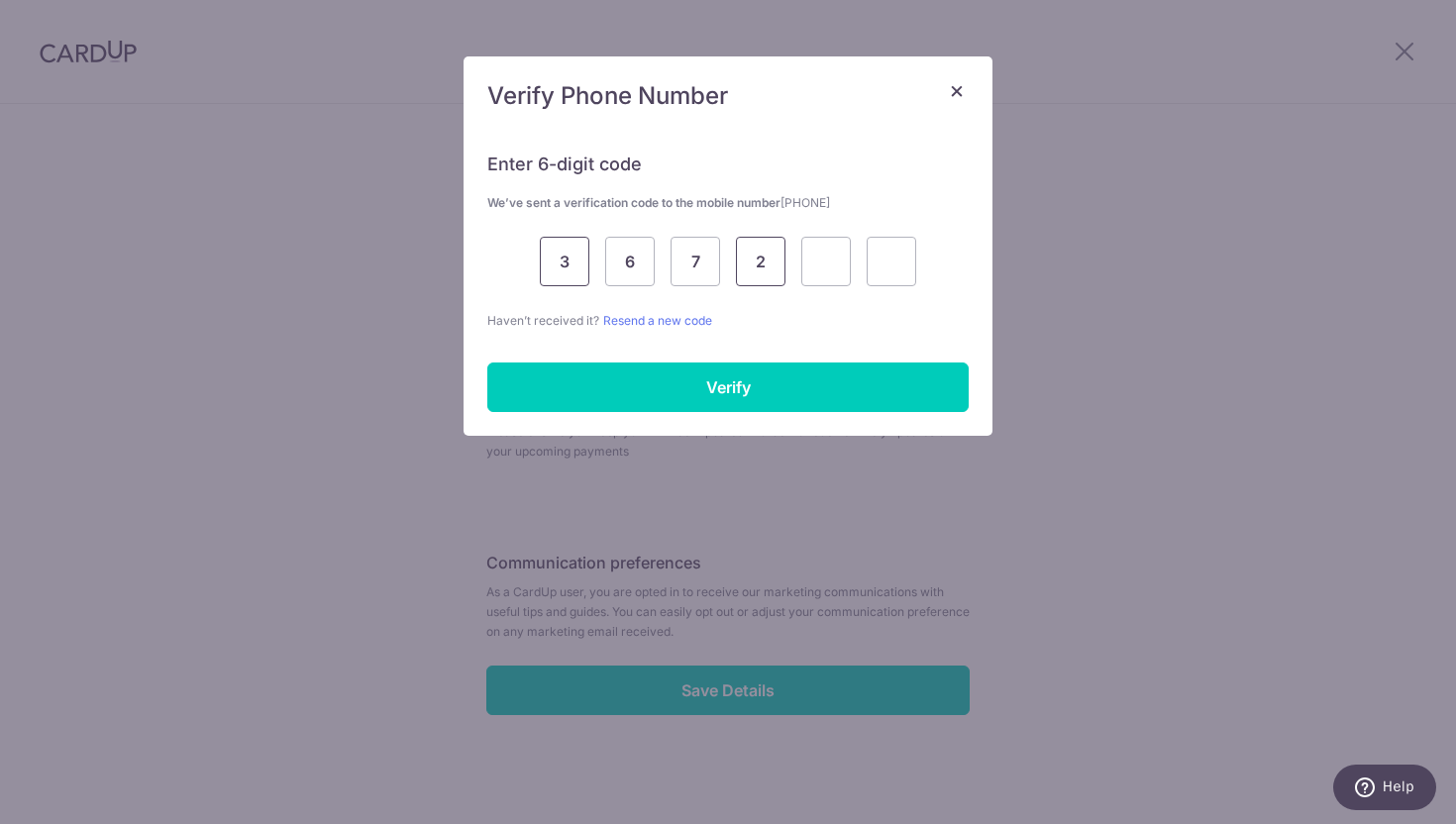 type on "2" 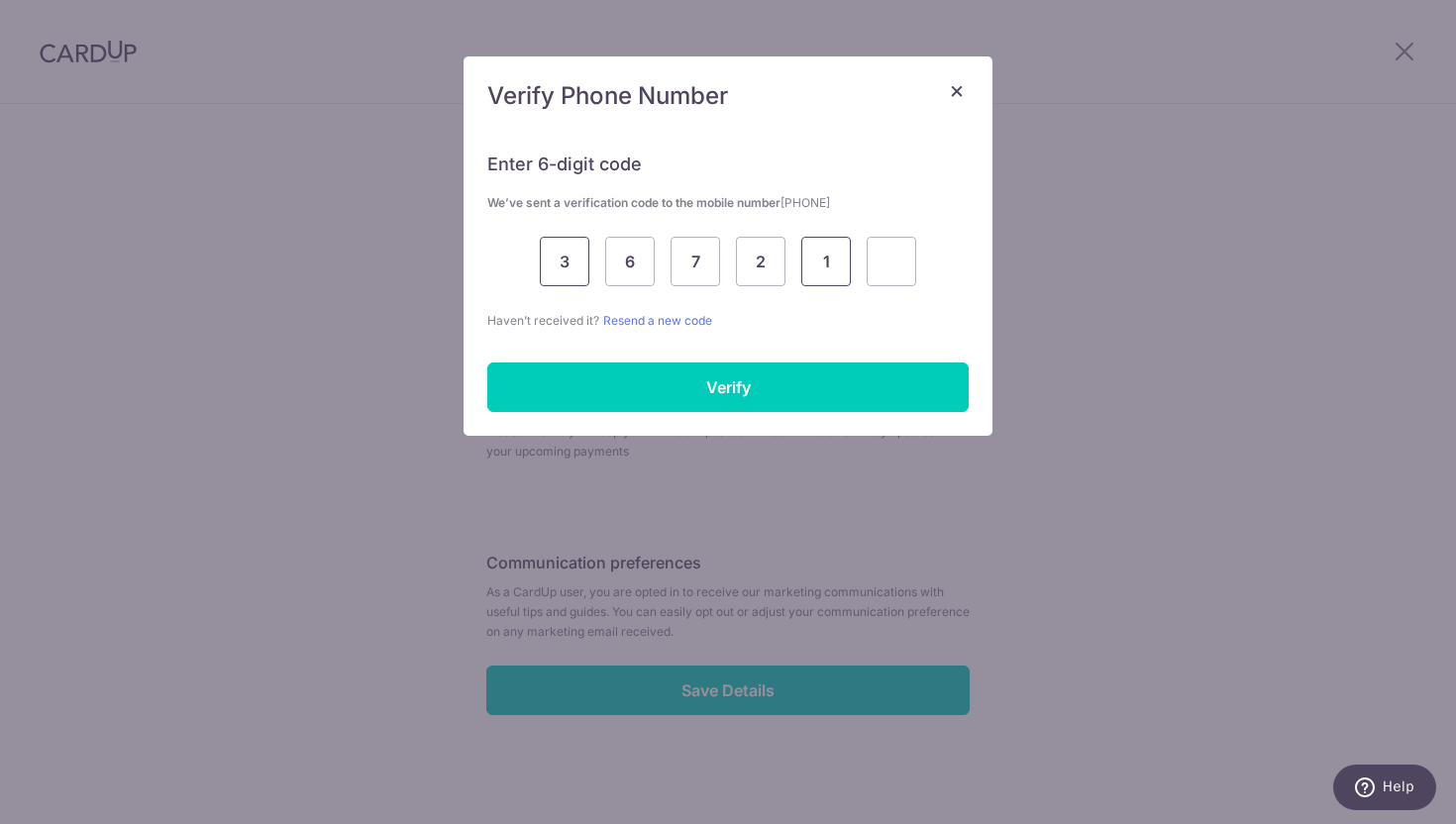 type on "1" 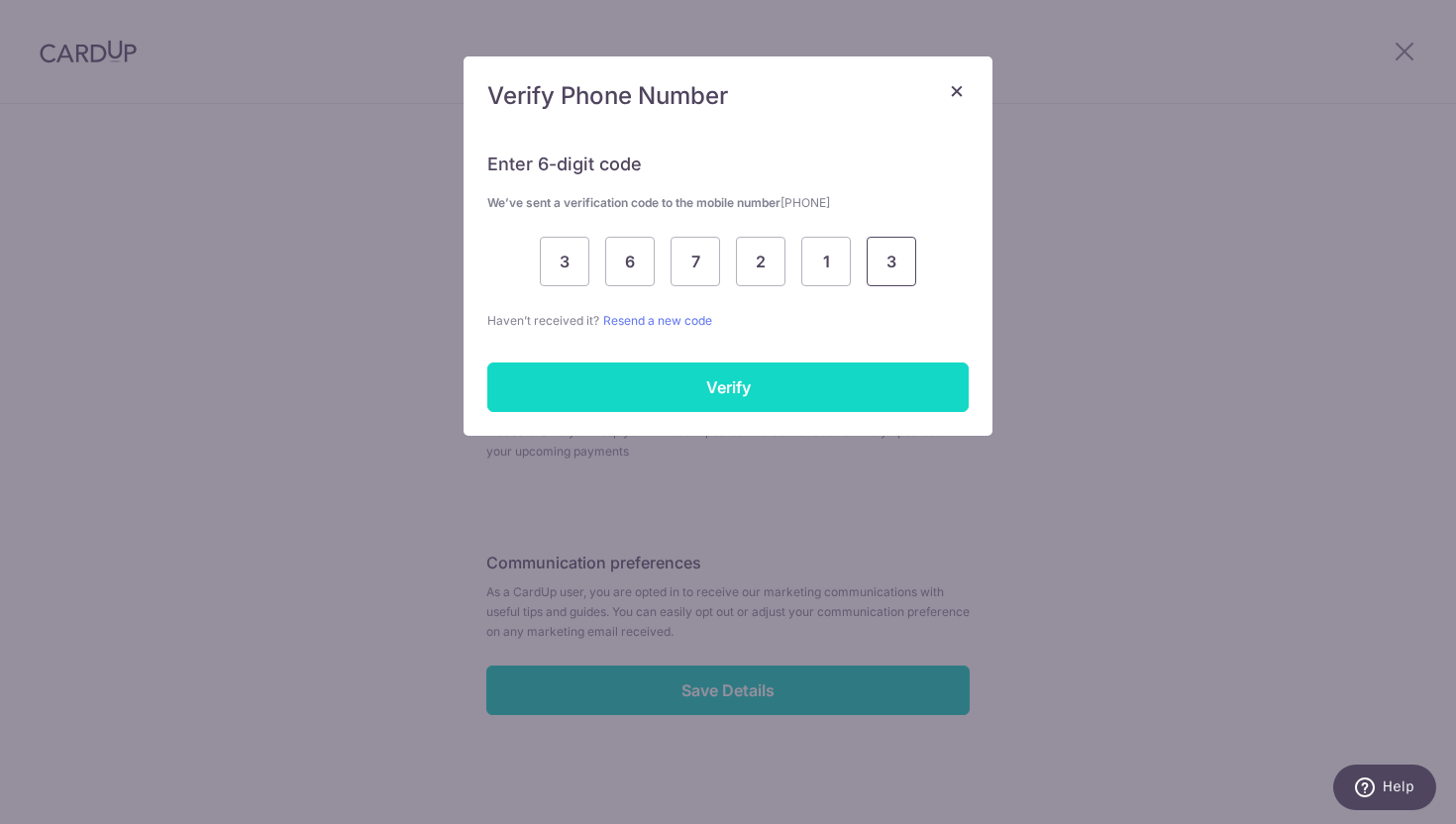 type on "3" 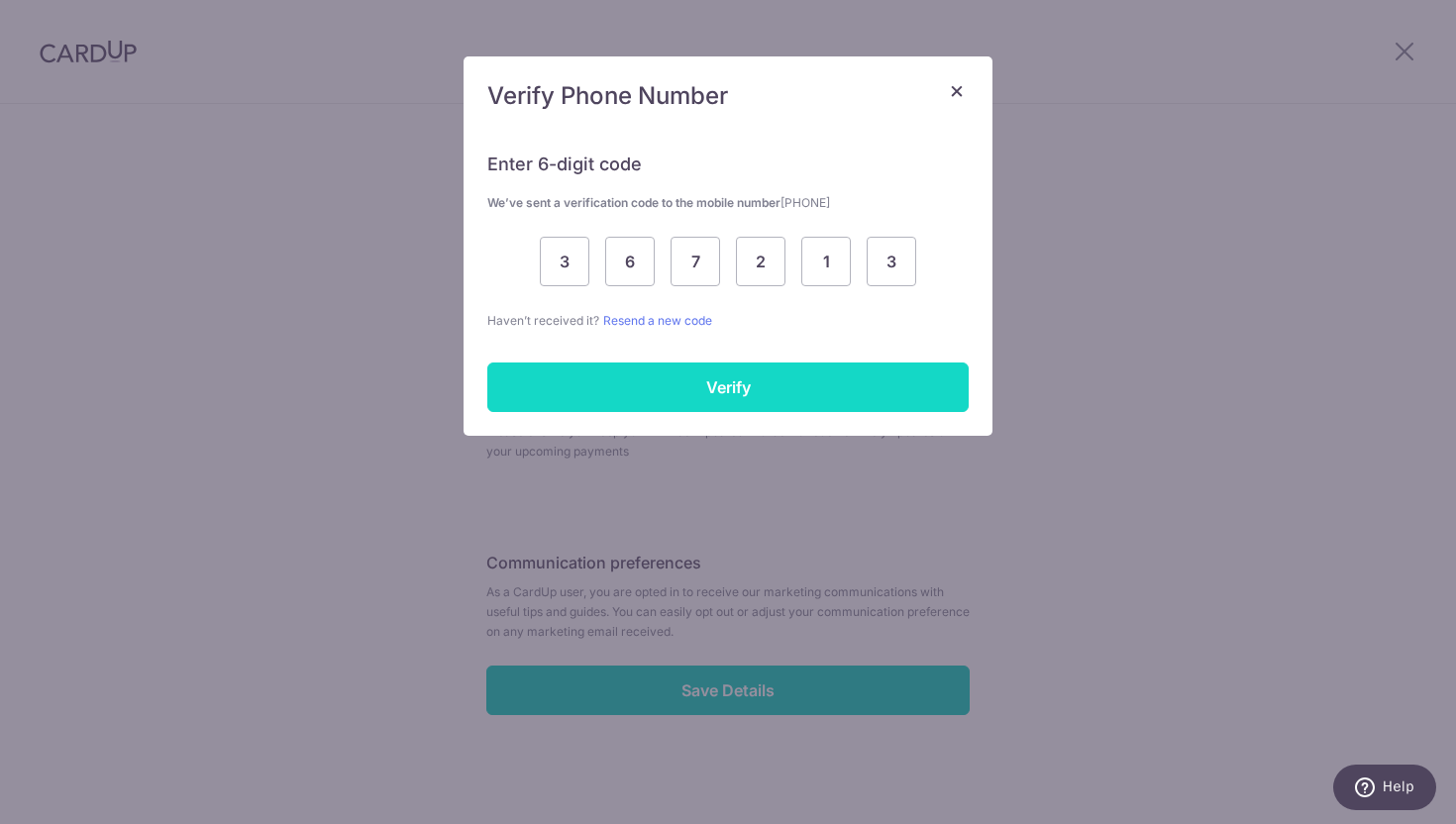 click on "Verify" at bounding box center [728, 387] 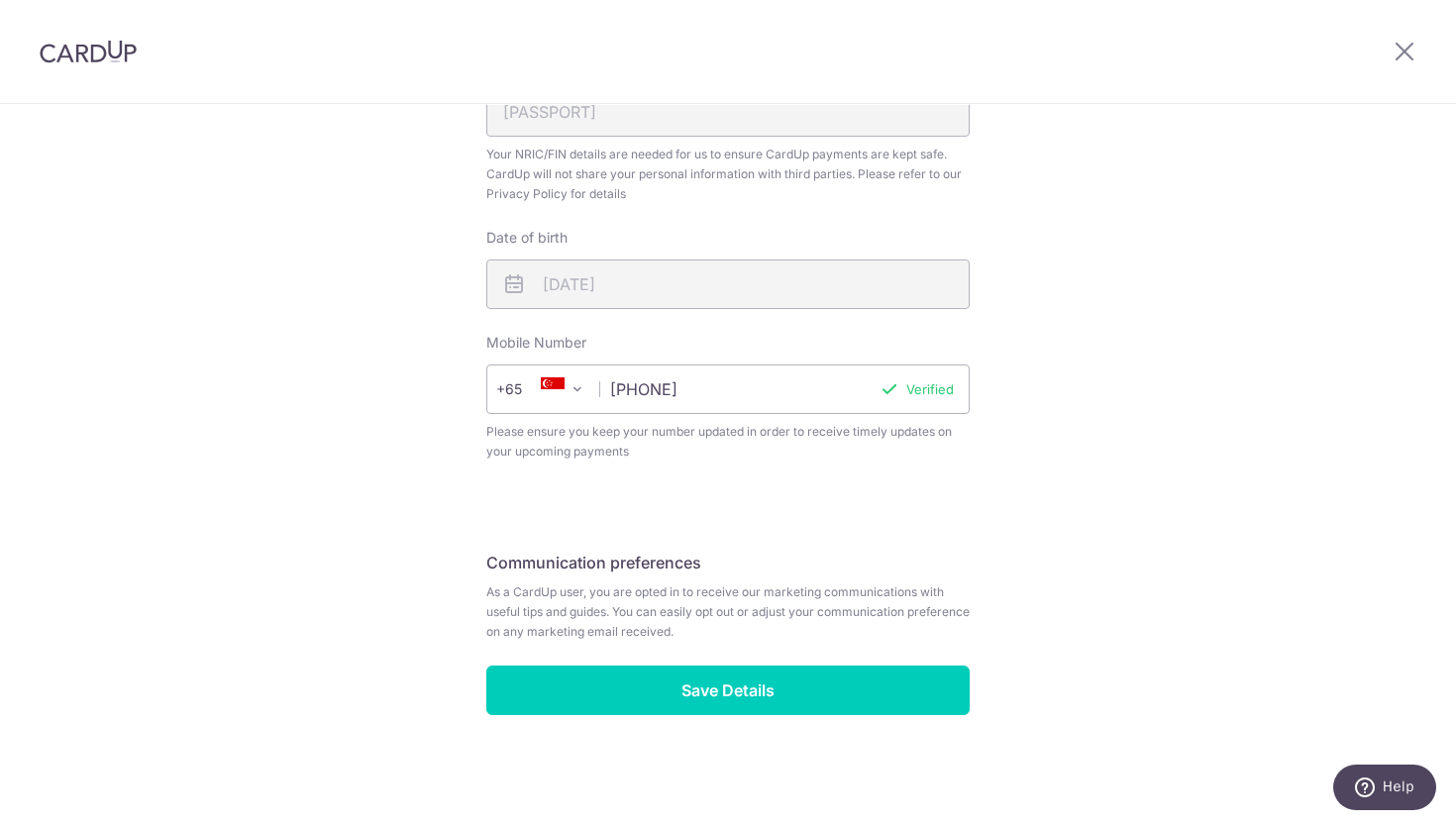 scroll, scrollTop: 643, scrollLeft: 0, axis: vertical 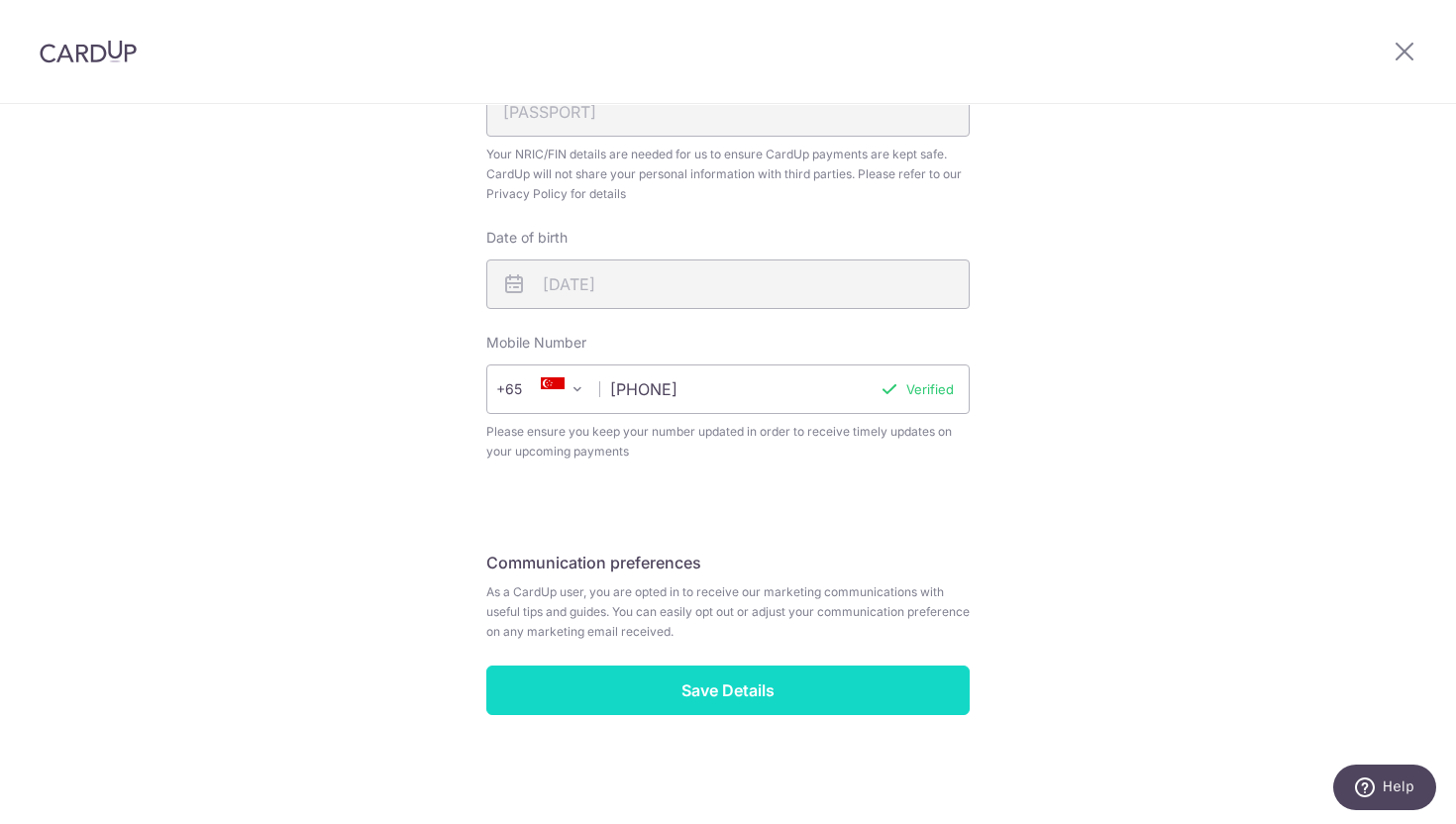 click on "Save Details" at bounding box center (728, 690) 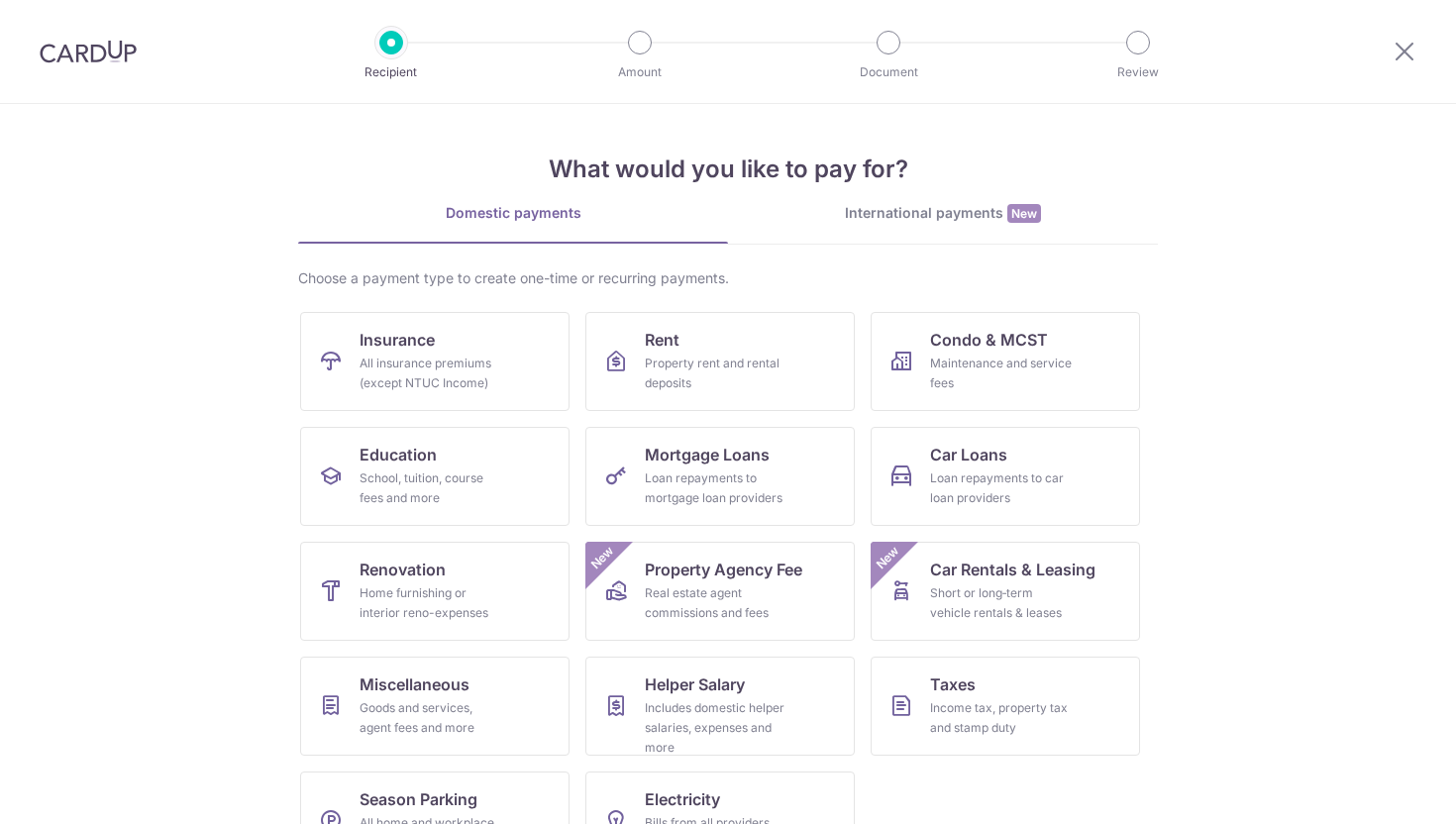 scroll, scrollTop: 0, scrollLeft: 0, axis: both 